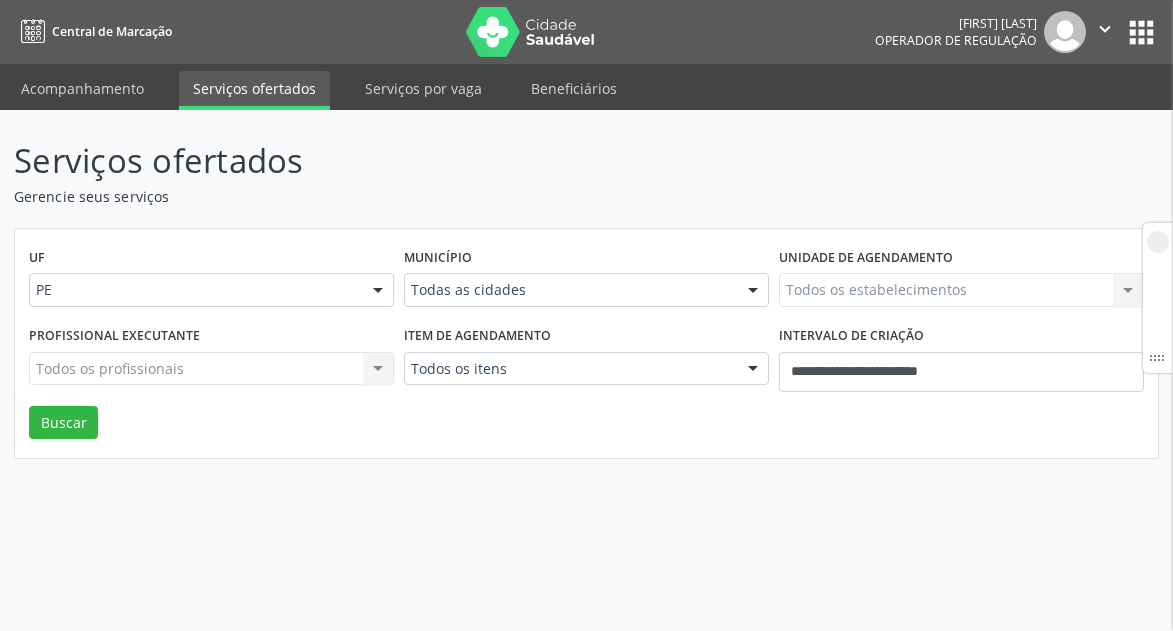 scroll, scrollTop: 0, scrollLeft: 0, axis: both 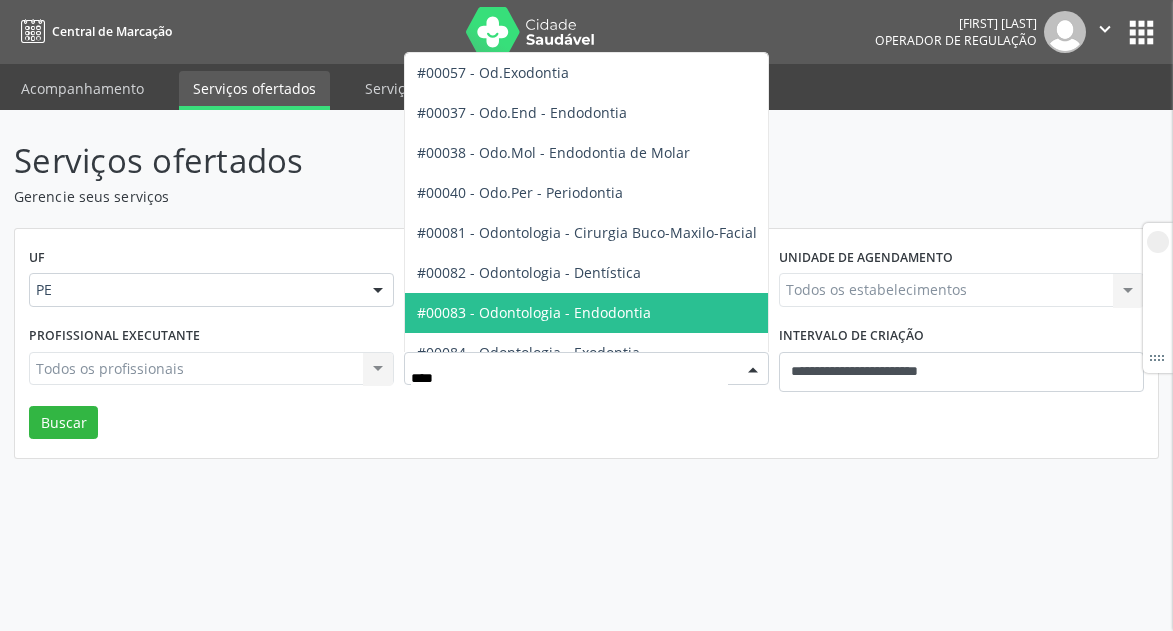 type on "*****" 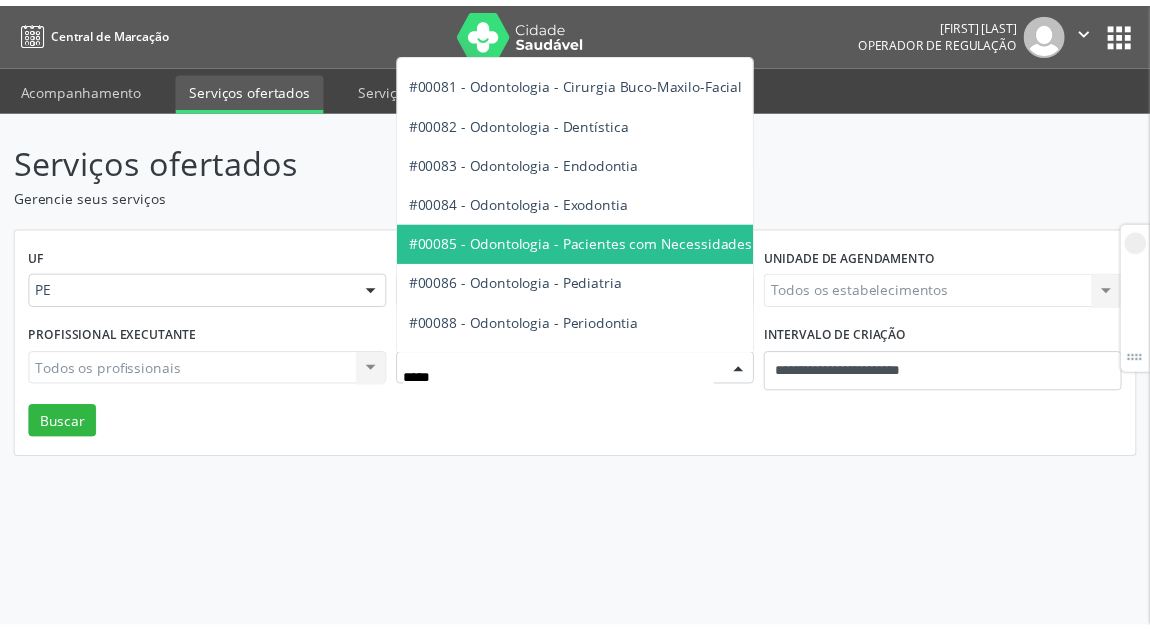 scroll, scrollTop: 0, scrollLeft: 0, axis: both 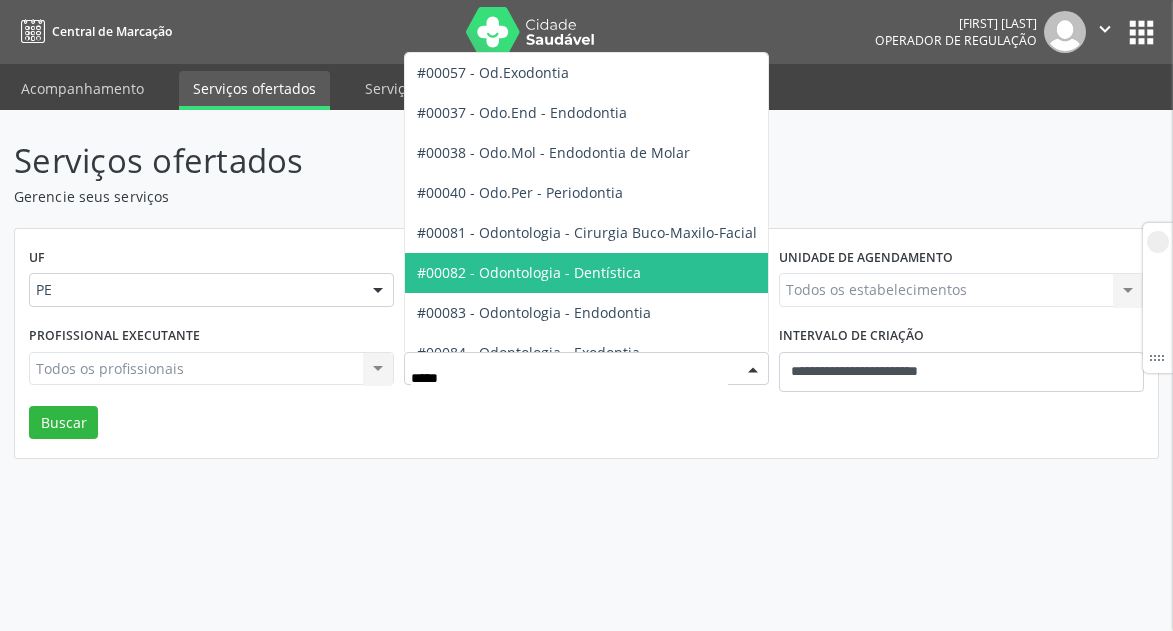 click on "#00082 - Odontologia - Dentística" at bounding box center (529, 272) 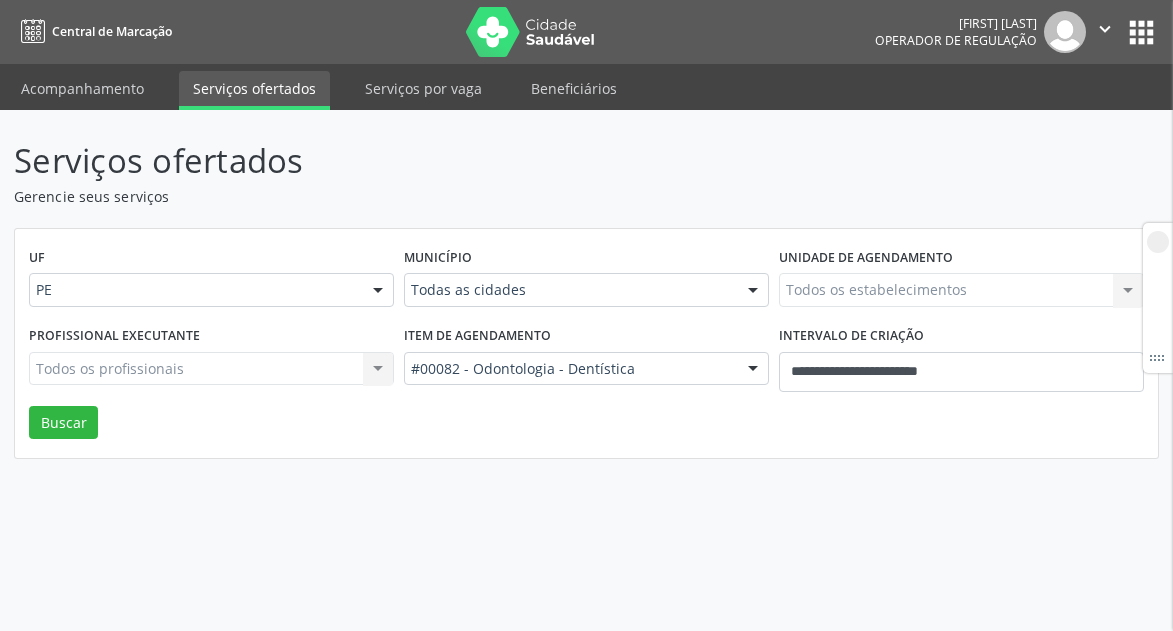 click on "Todos os estabelecimentos         Todos os estabelecimentos
Nenhum resultado encontrado para: "   "
Não há nenhuma opção para ser exibida." at bounding box center [961, 290] 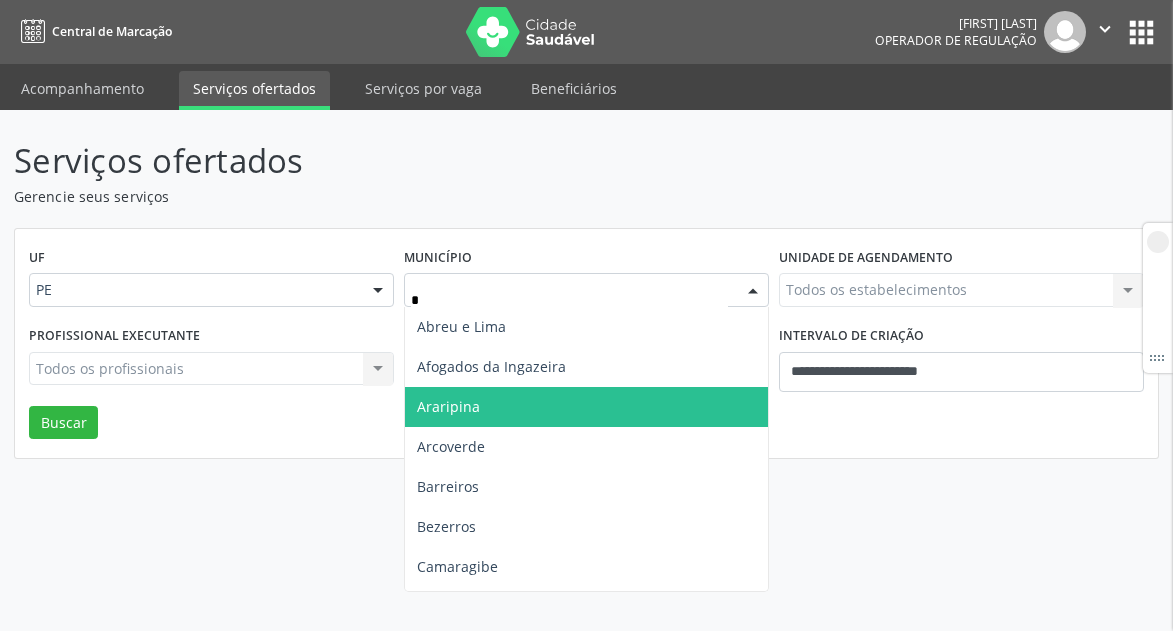 type on "**" 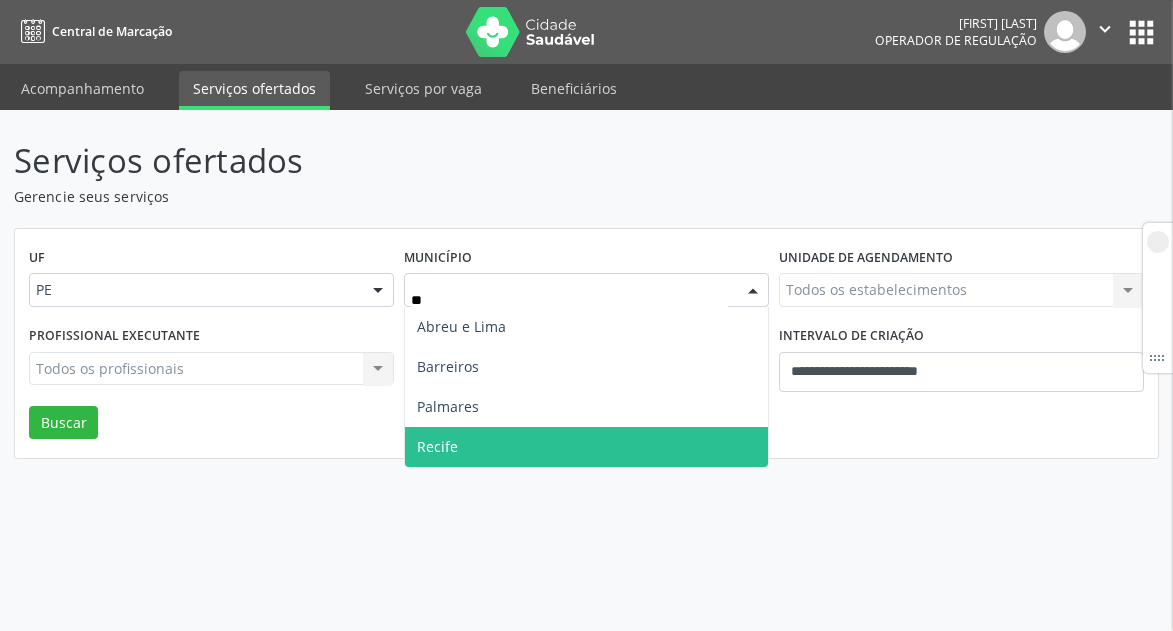 click on "Recife" at bounding box center [586, 447] 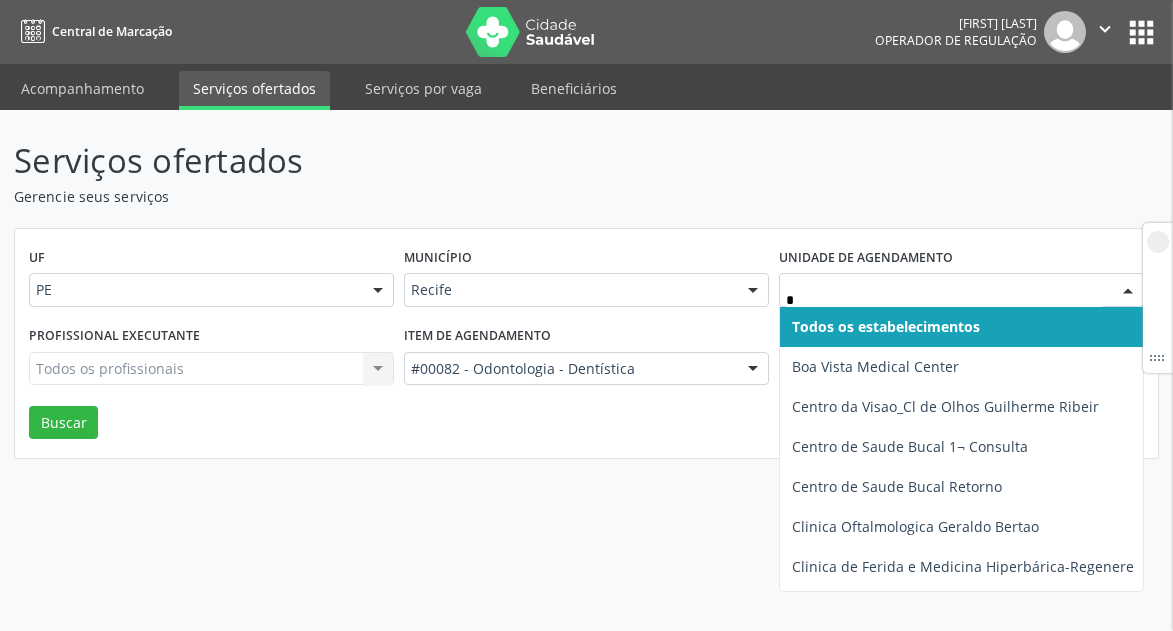 type on "**" 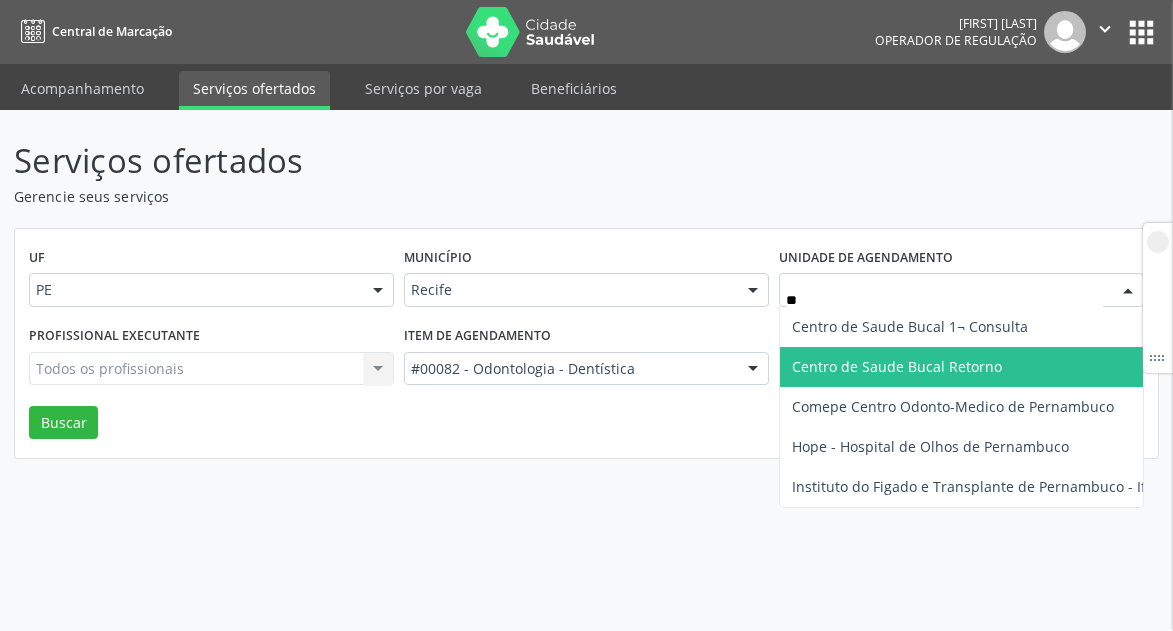 click on "Centro de Saude Bucal Retorno" at bounding box center (973, 367) 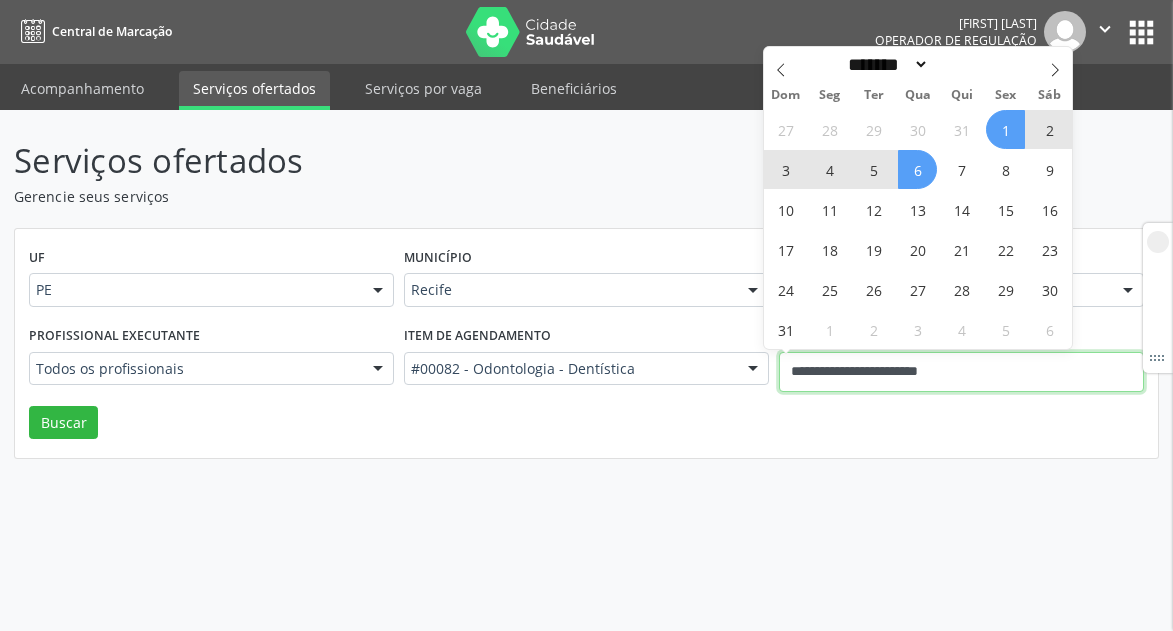 click on "**********" at bounding box center (961, 372) 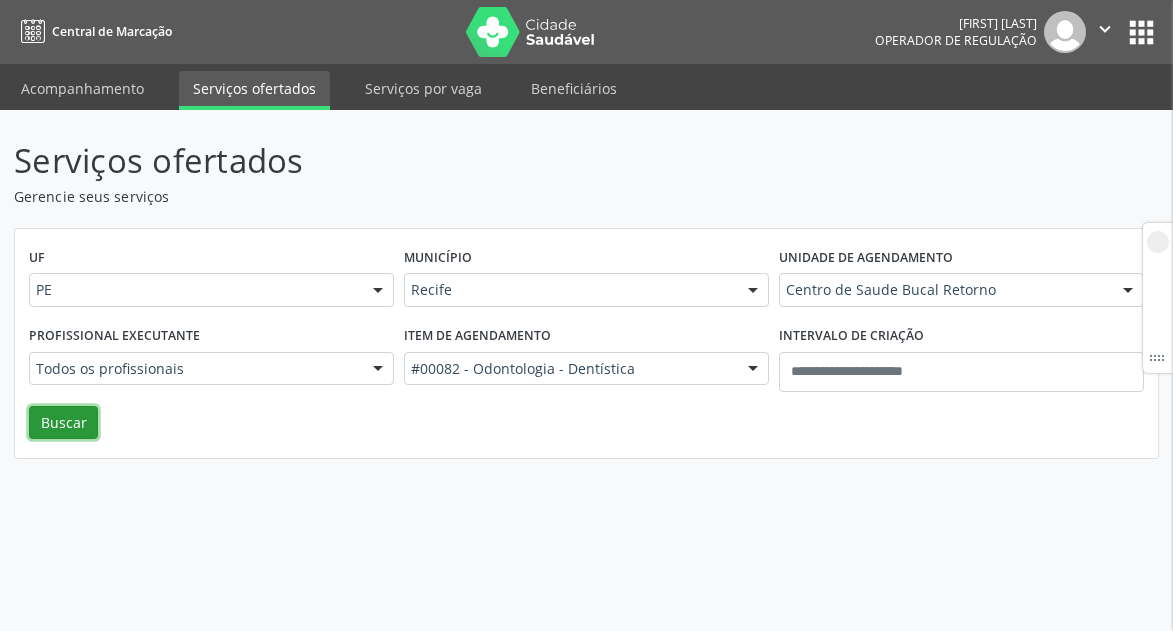 click on "Buscar" at bounding box center (63, 423) 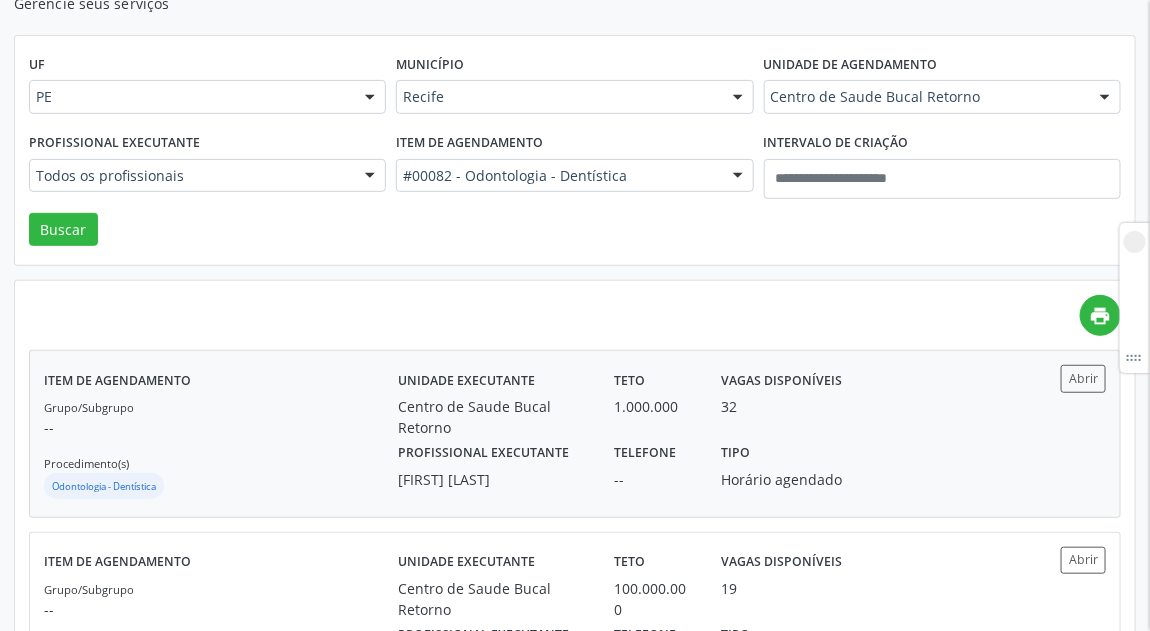 scroll, scrollTop: 171, scrollLeft: 0, axis: vertical 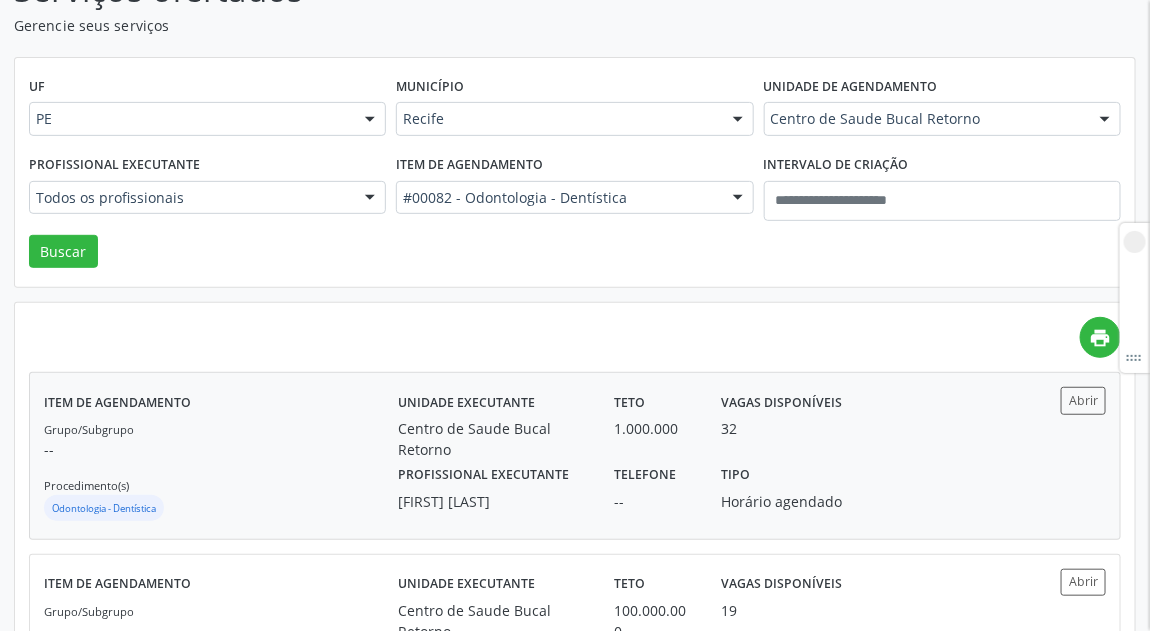 click on "Teto
1.000.000" at bounding box center [654, 423] 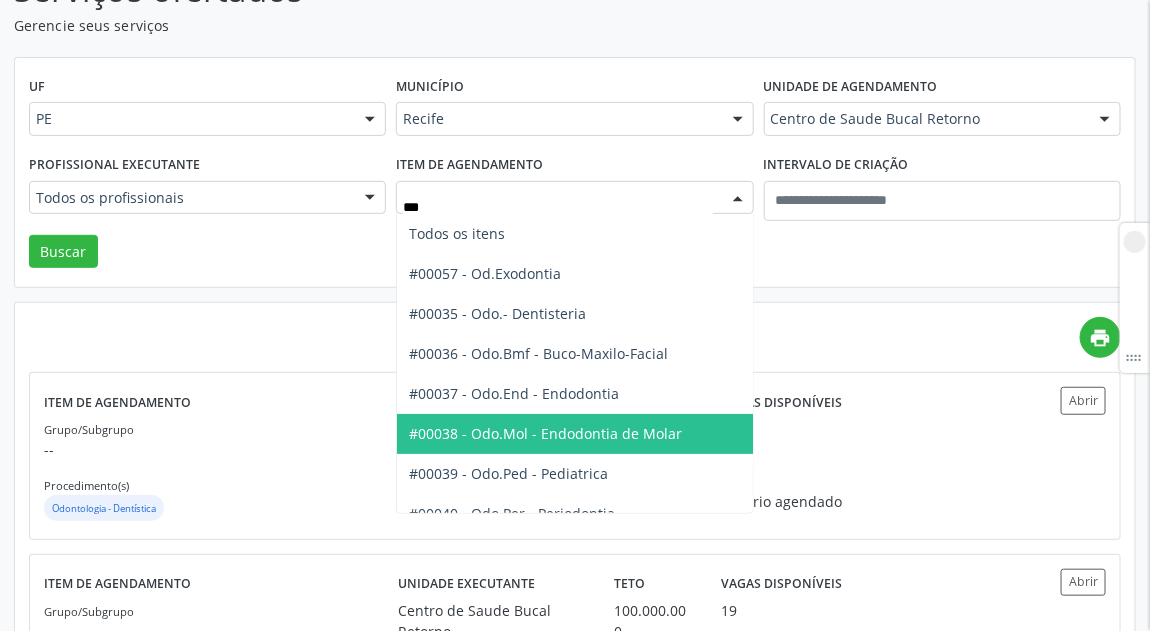 type on "****" 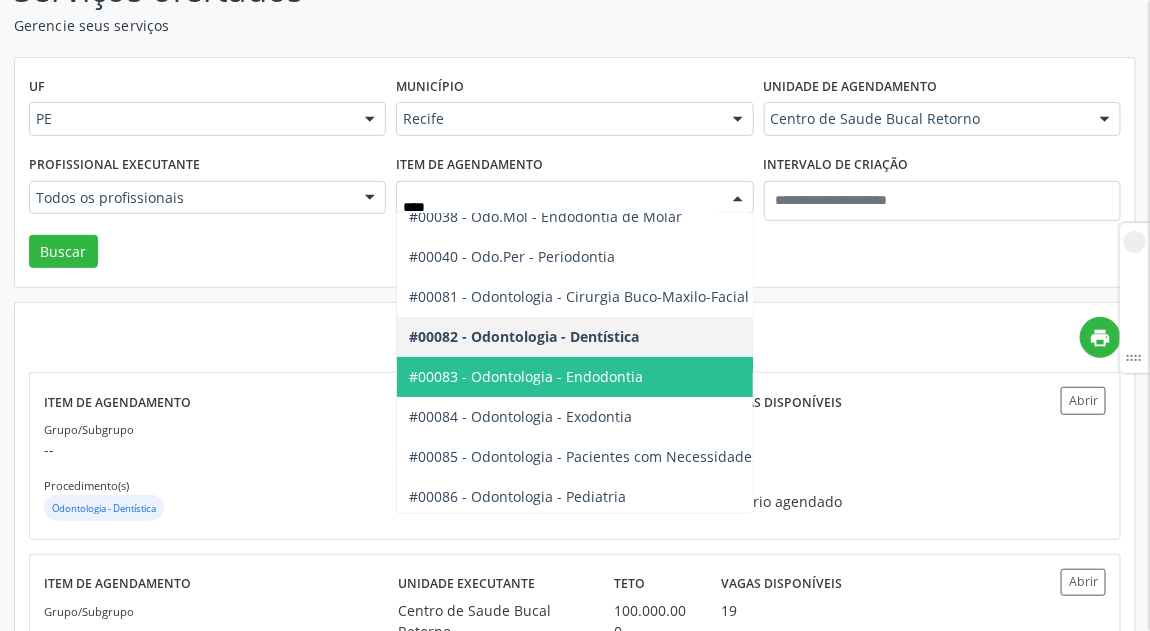 scroll, scrollTop: 150, scrollLeft: 0, axis: vertical 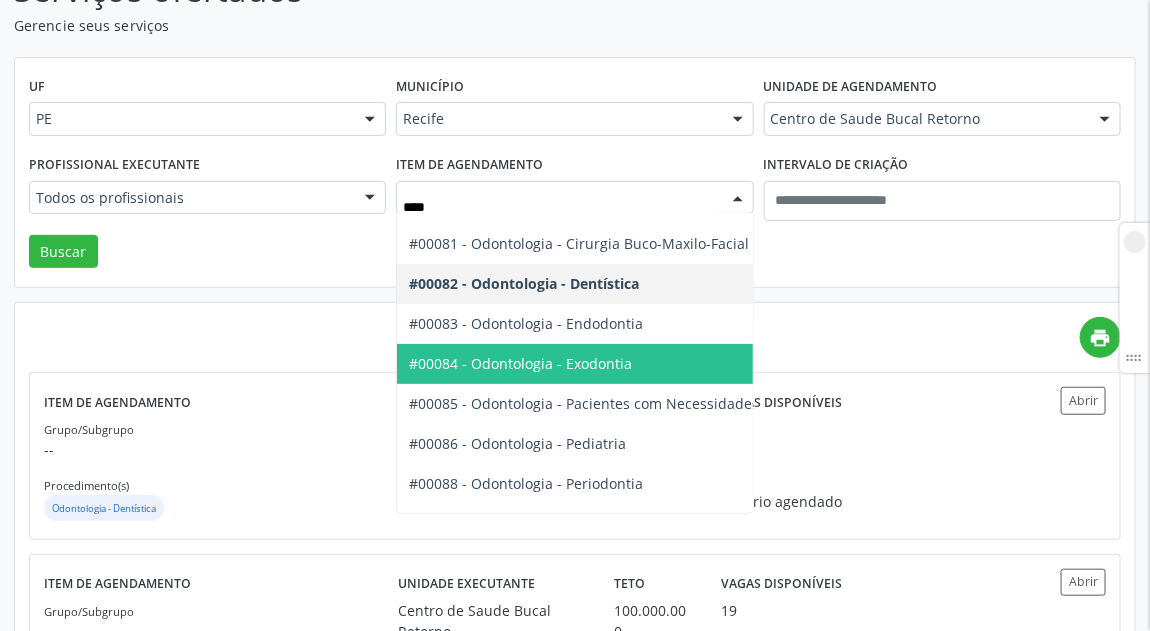 click on "#00084 - Odontologia - Exodontia" at bounding box center [520, 363] 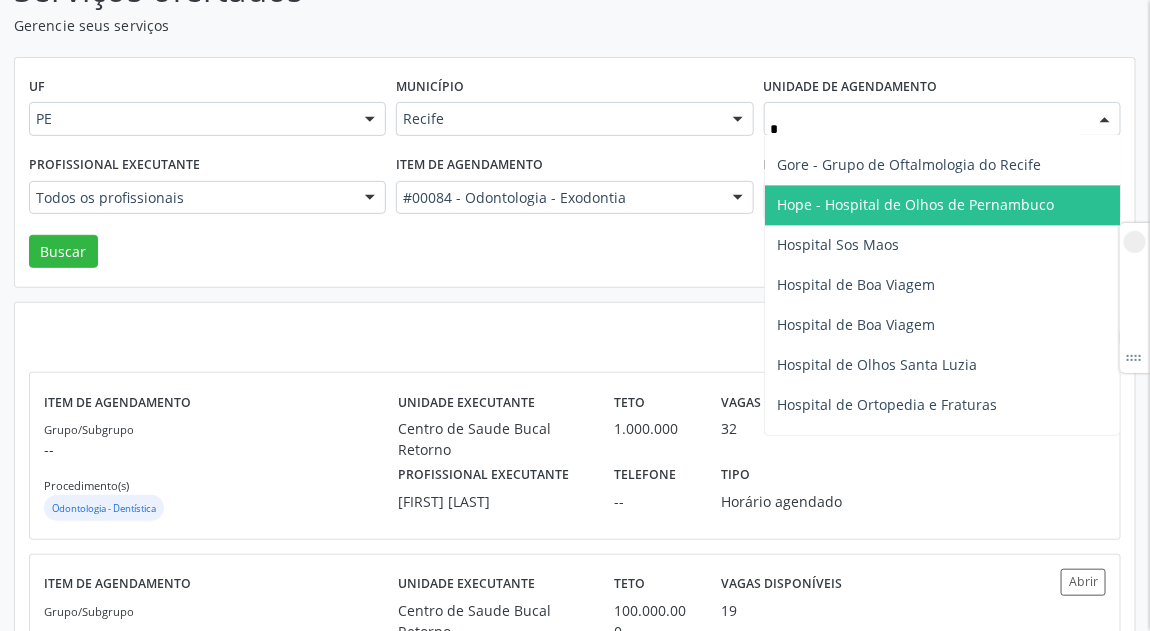 scroll, scrollTop: 1164, scrollLeft: 0, axis: vertical 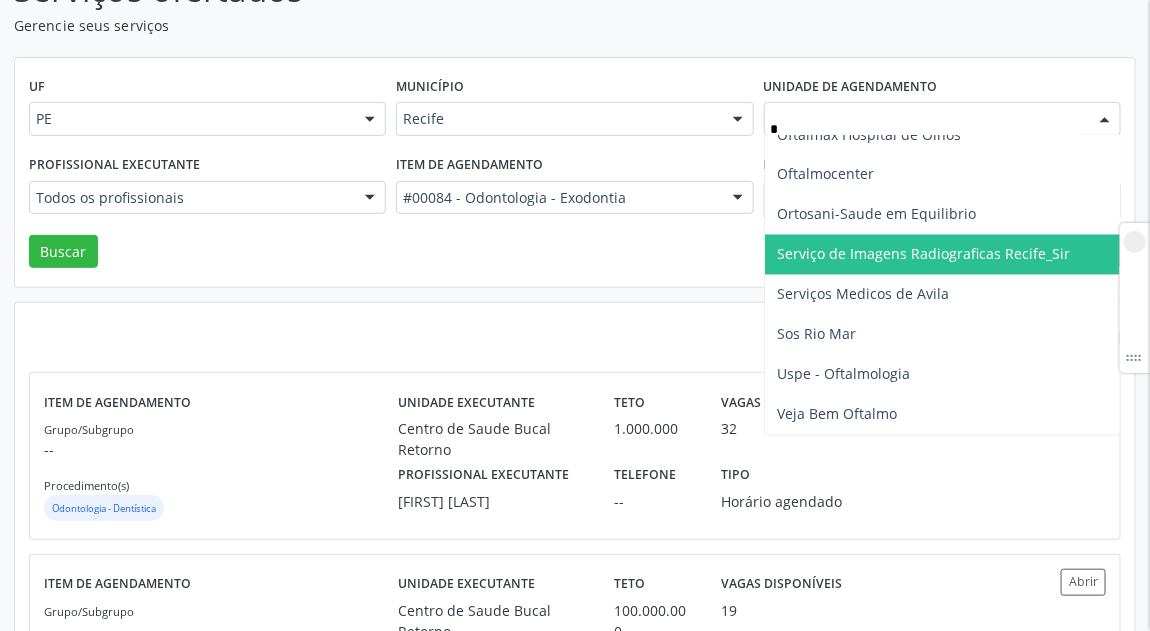 type on "**" 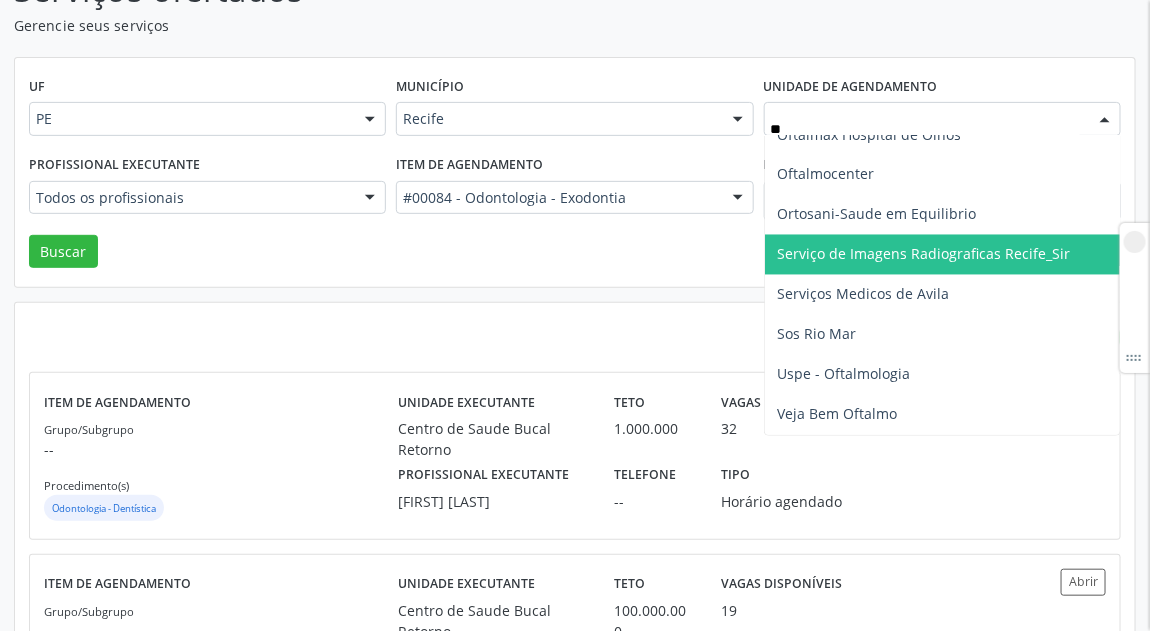 scroll, scrollTop: 0, scrollLeft: 0, axis: both 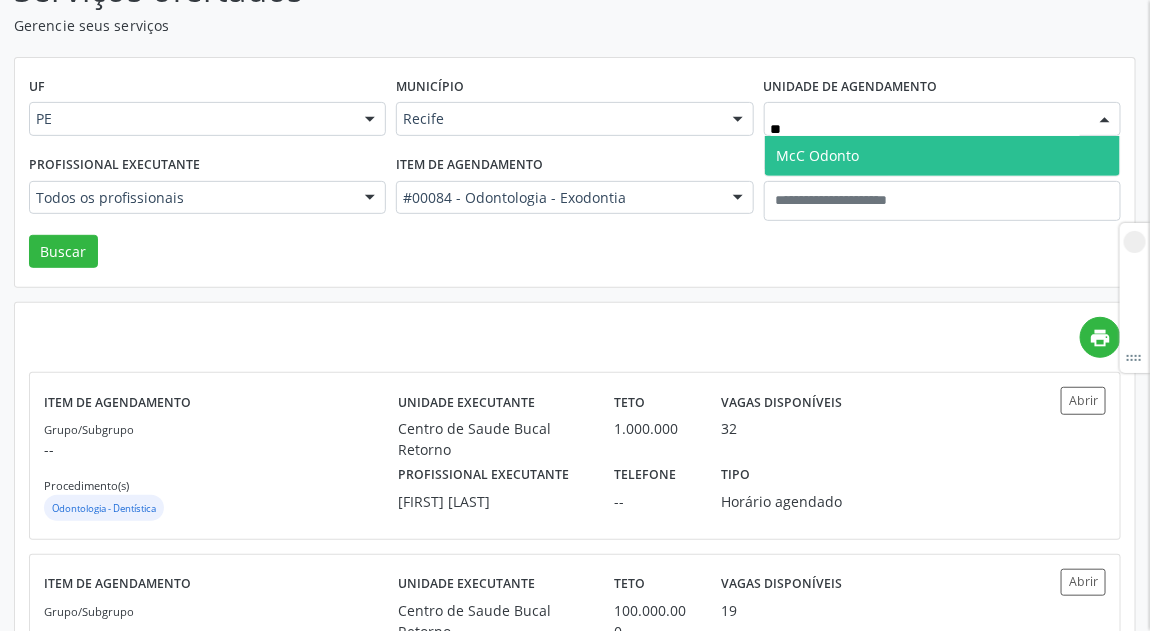 click on "McC Odonto" at bounding box center (942, 156) 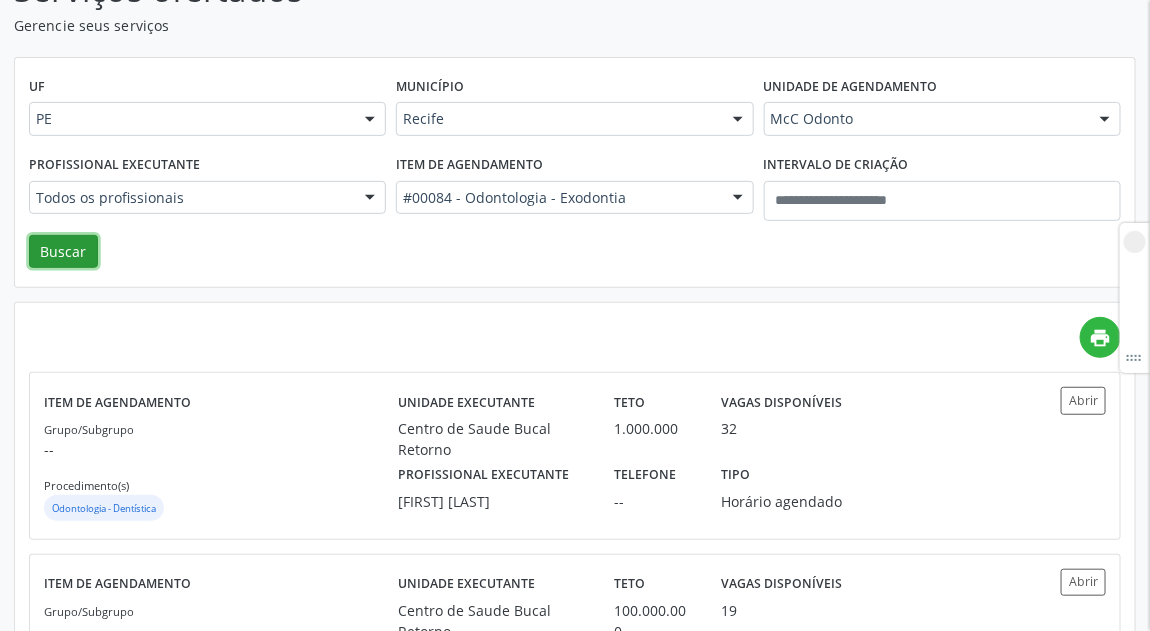 click on "Buscar" at bounding box center (63, 252) 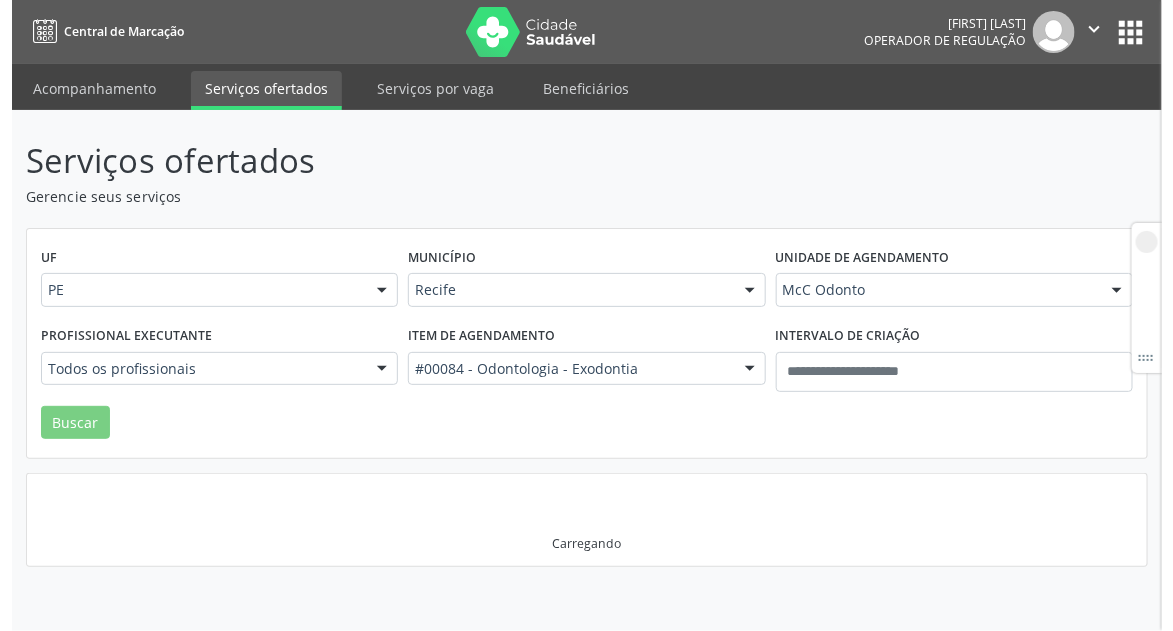 scroll, scrollTop: 0, scrollLeft: 0, axis: both 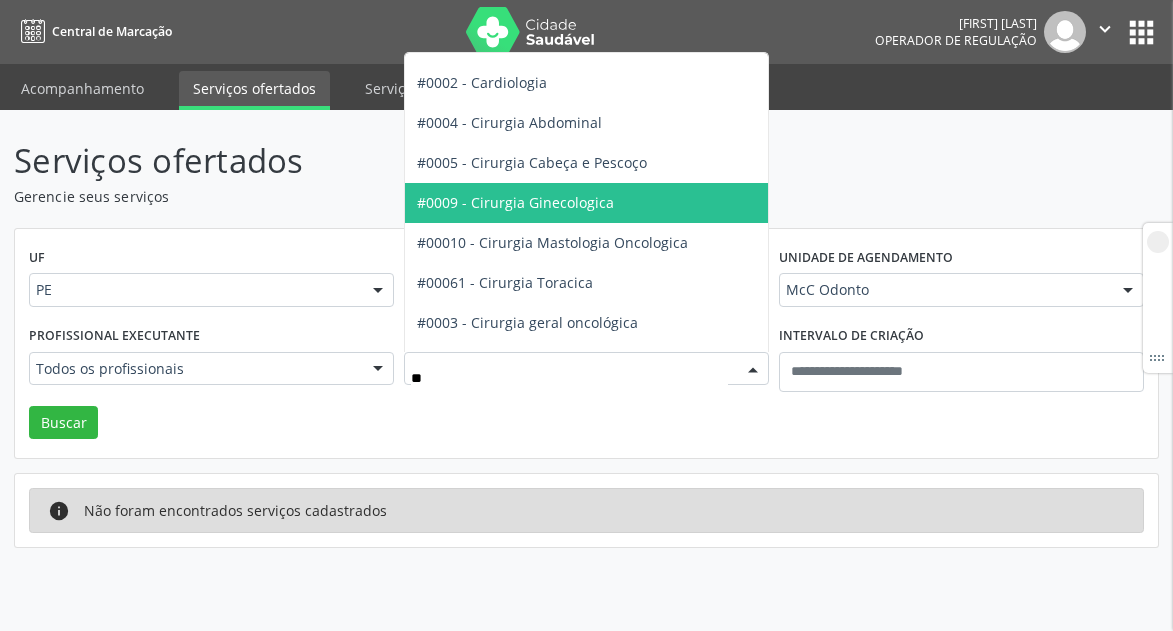 type on "***" 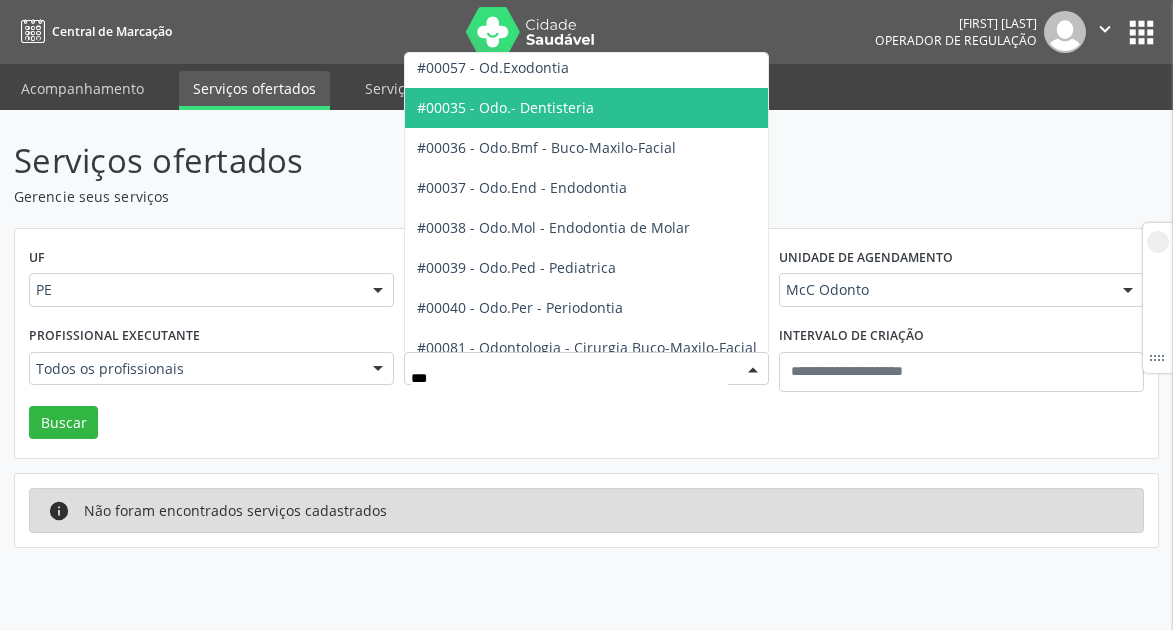 scroll, scrollTop: 0, scrollLeft: 0, axis: both 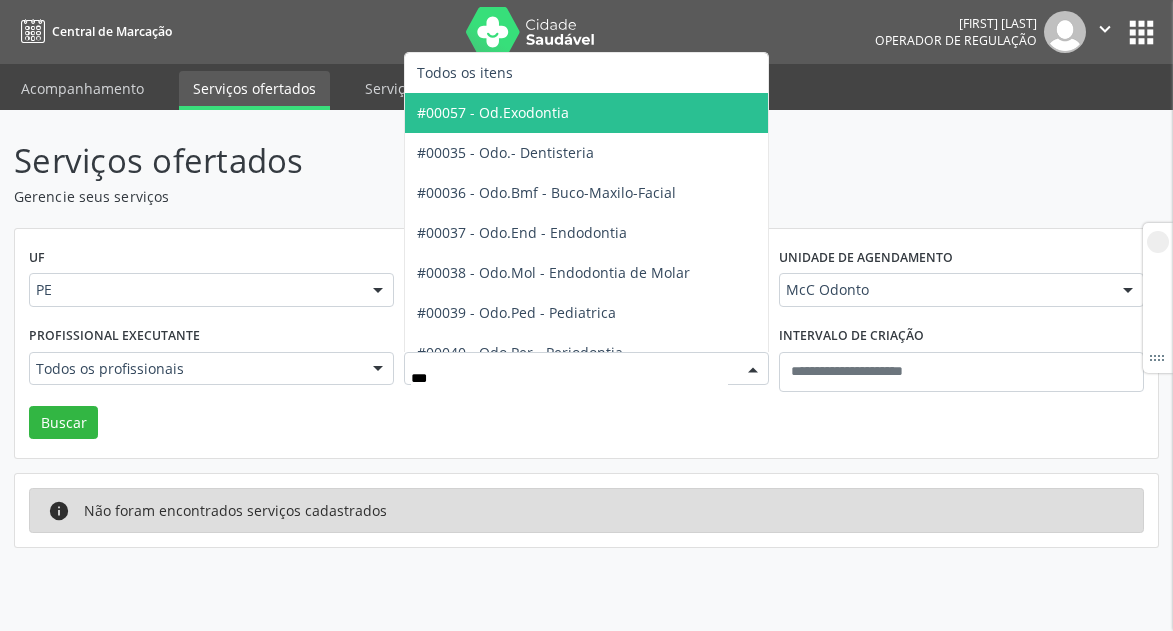 click on "#00057 - Od.Exodontia" at bounding box center [671, 113] 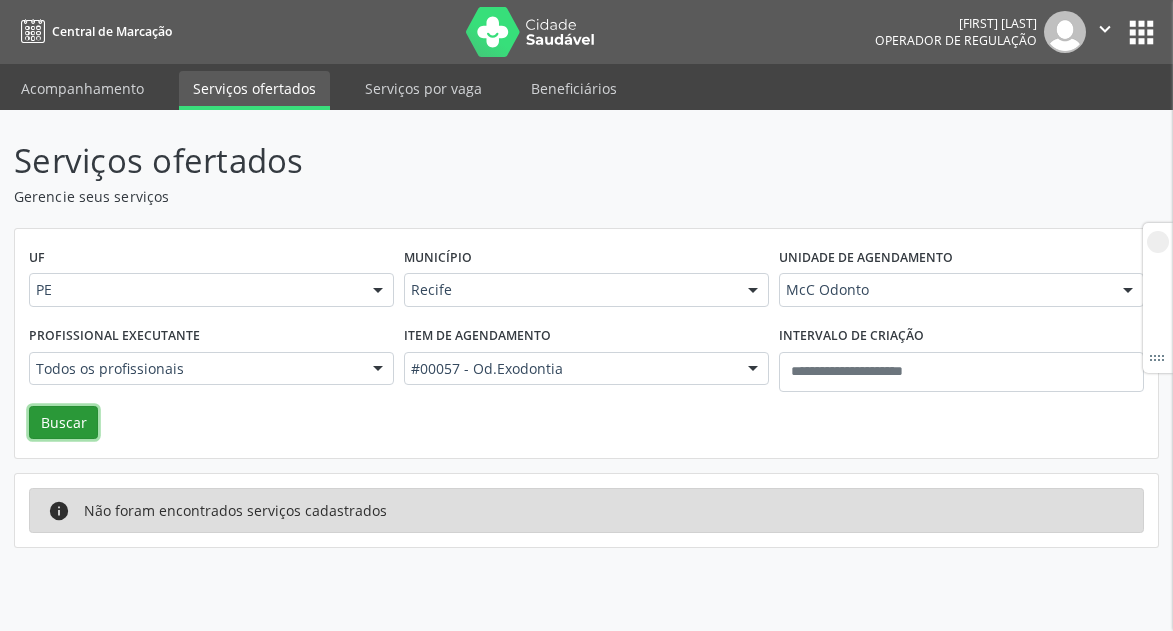 click on "Buscar" at bounding box center [63, 423] 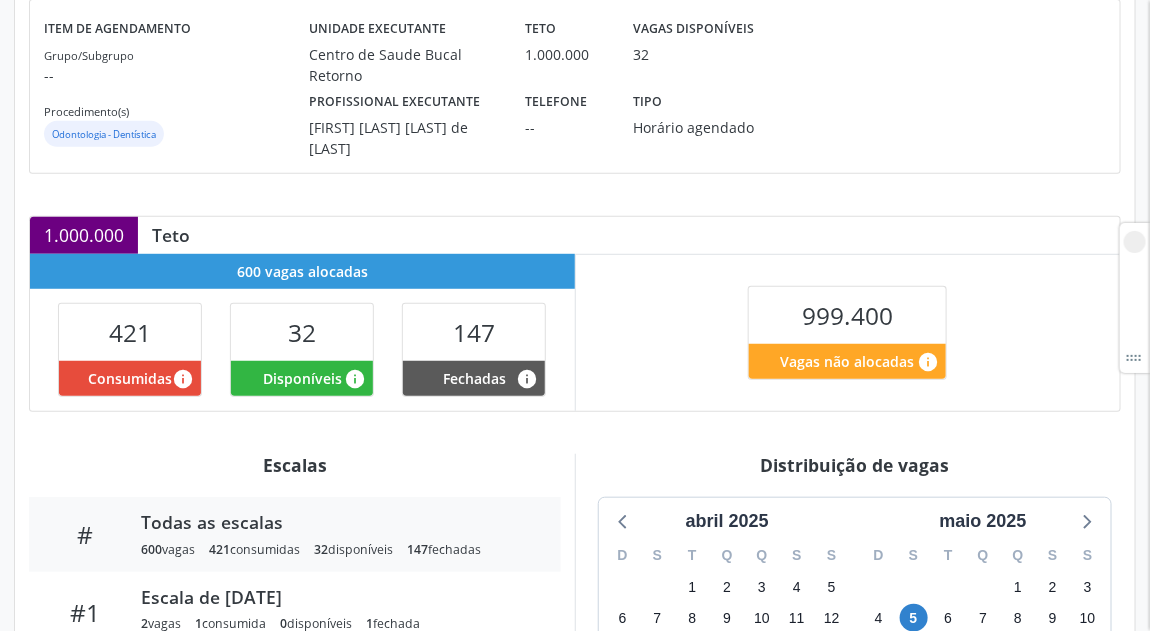 scroll, scrollTop: 394, scrollLeft: 0, axis: vertical 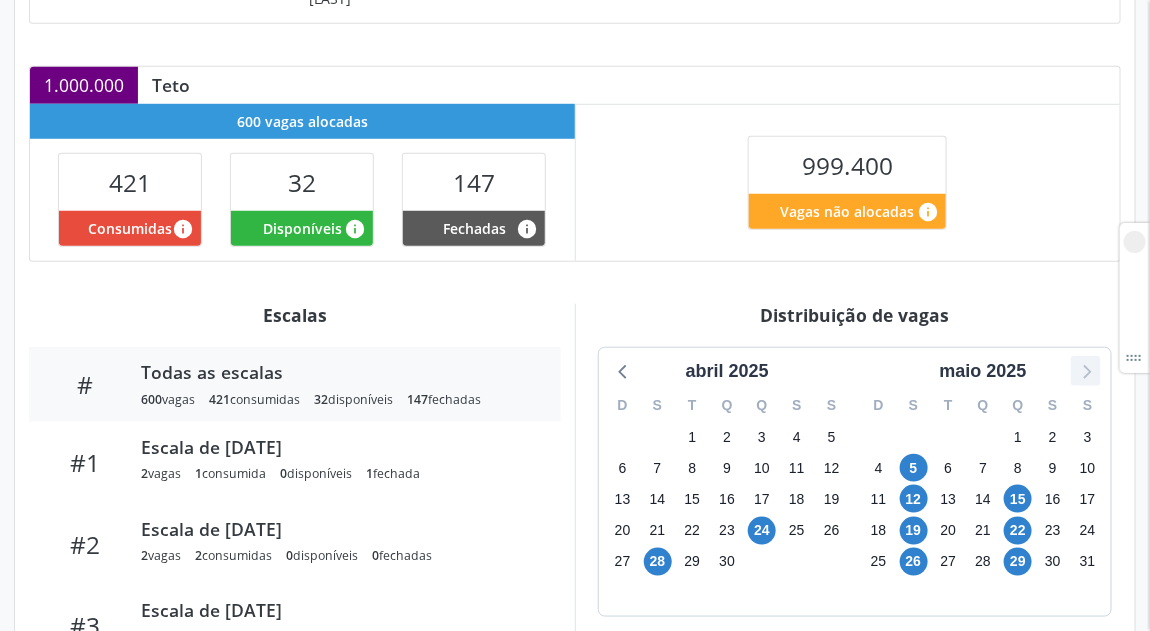 click 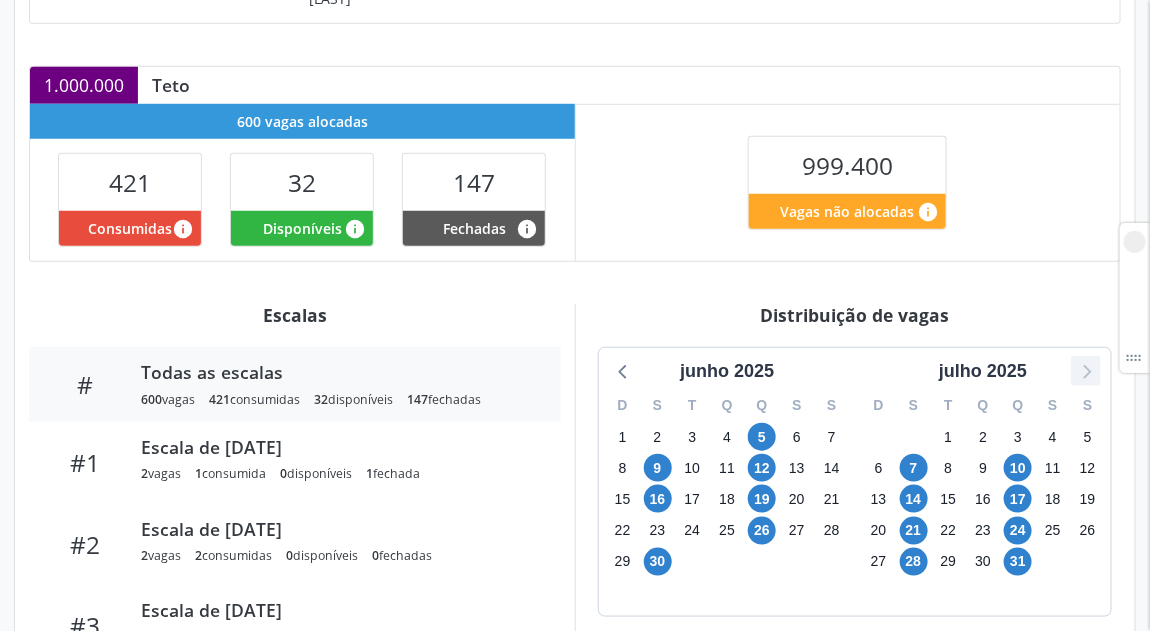 click 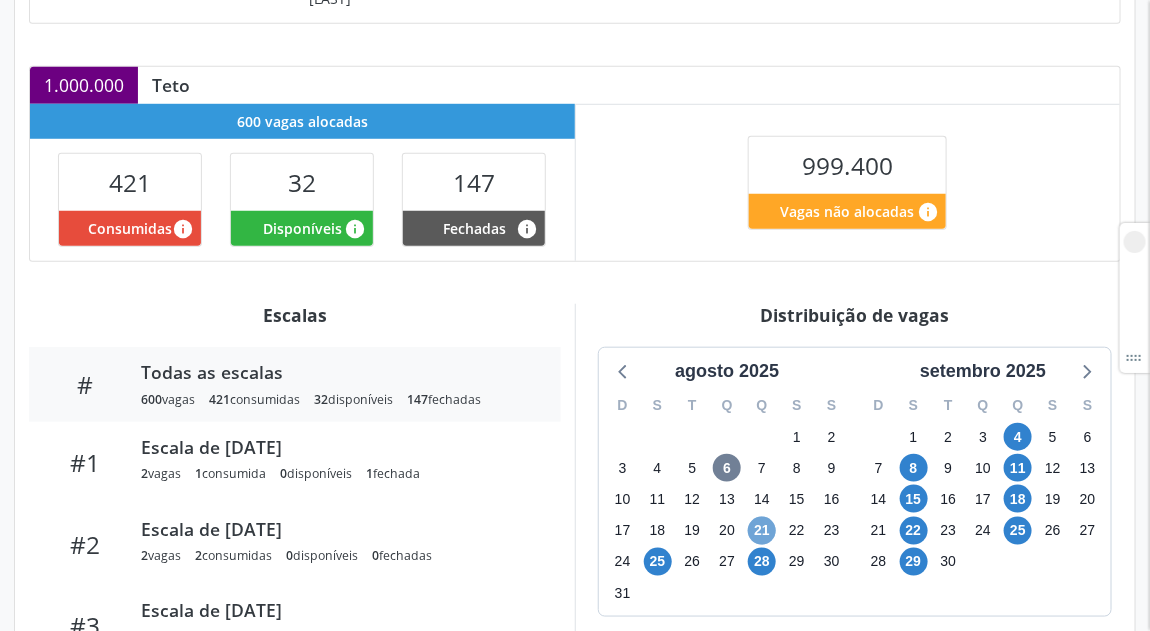 click on "21" at bounding box center (762, 531) 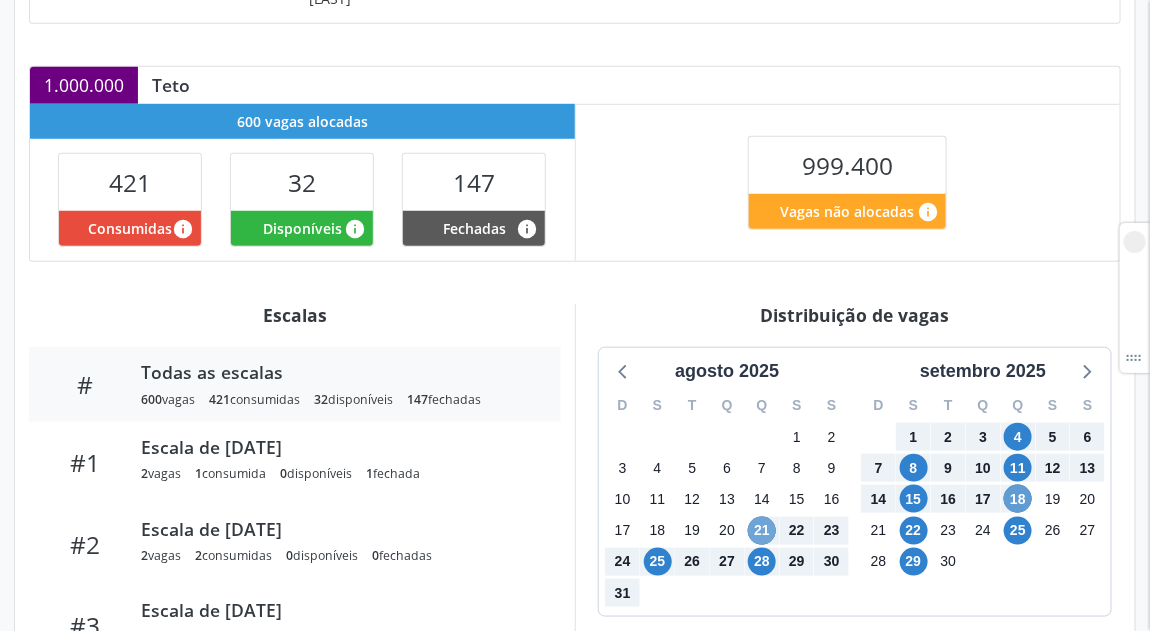 drag, startPoint x: 768, startPoint y: 535, endPoint x: 1018, endPoint y: 495, distance: 253.17978 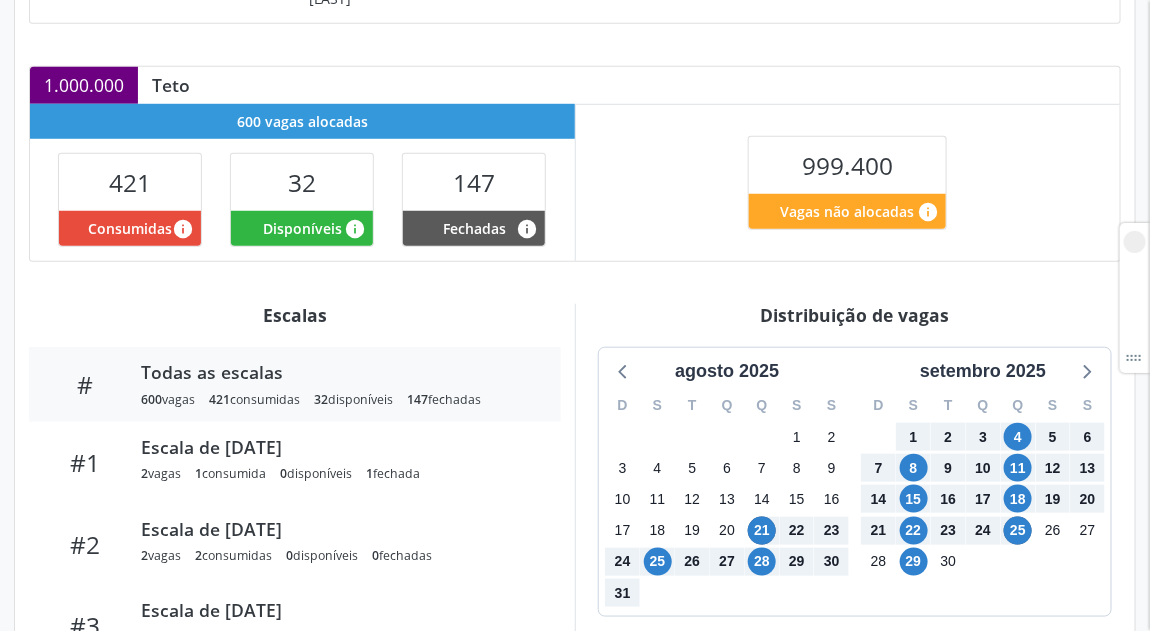 click on "26" at bounding box center [1053, 530] 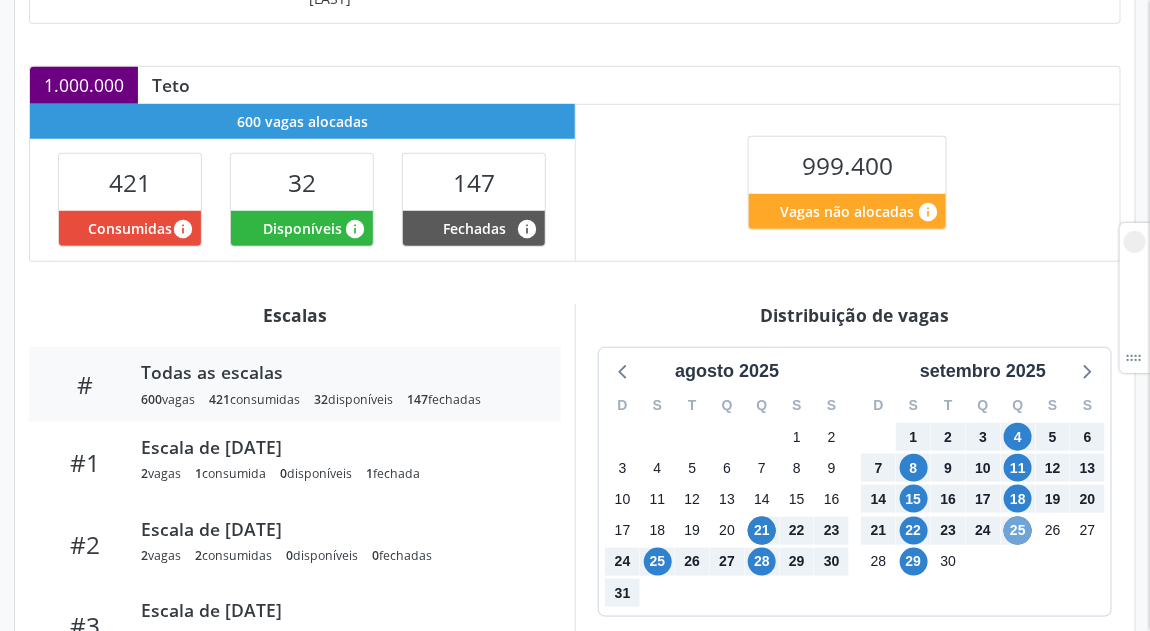 click on "25" at bounding box center [1018, 531] 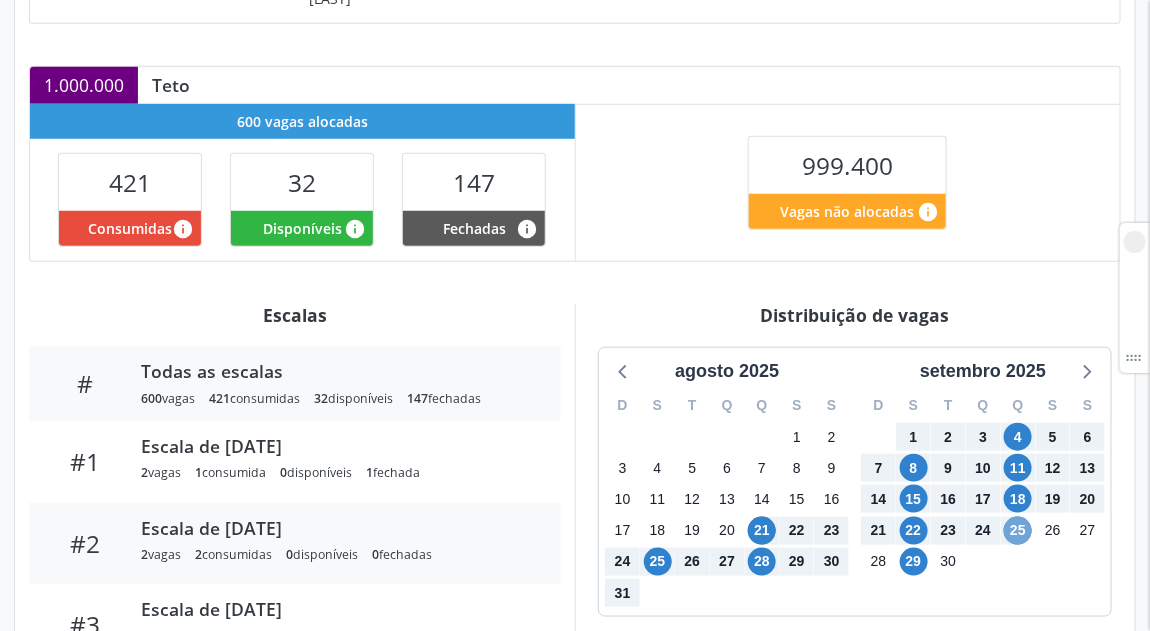 scroll, scrollTop: 0, scrollLeft: 0, axis: both 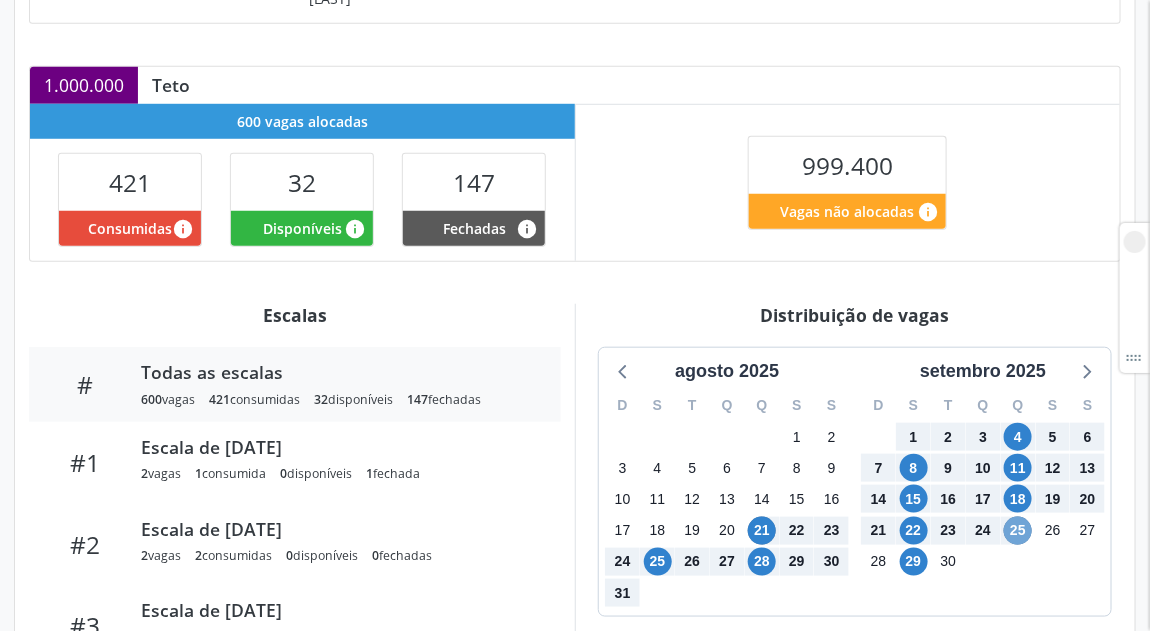 click on "25" at bounding box center (1018, 531) 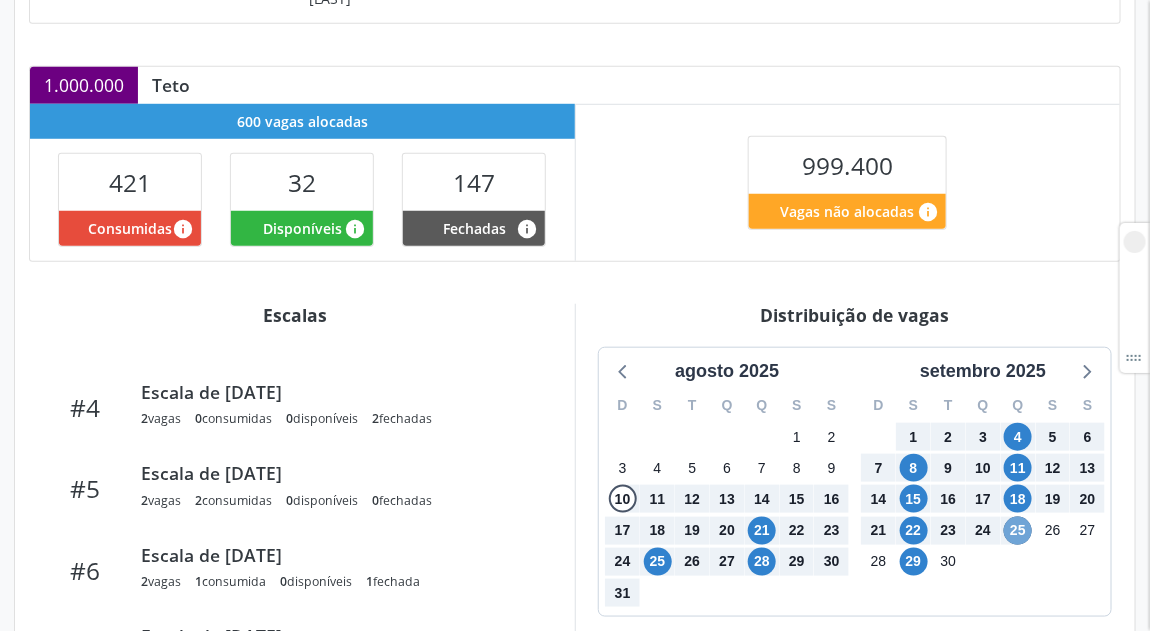 scroll, scrollTop: 150, scrollLeft: 0, axis: vertical 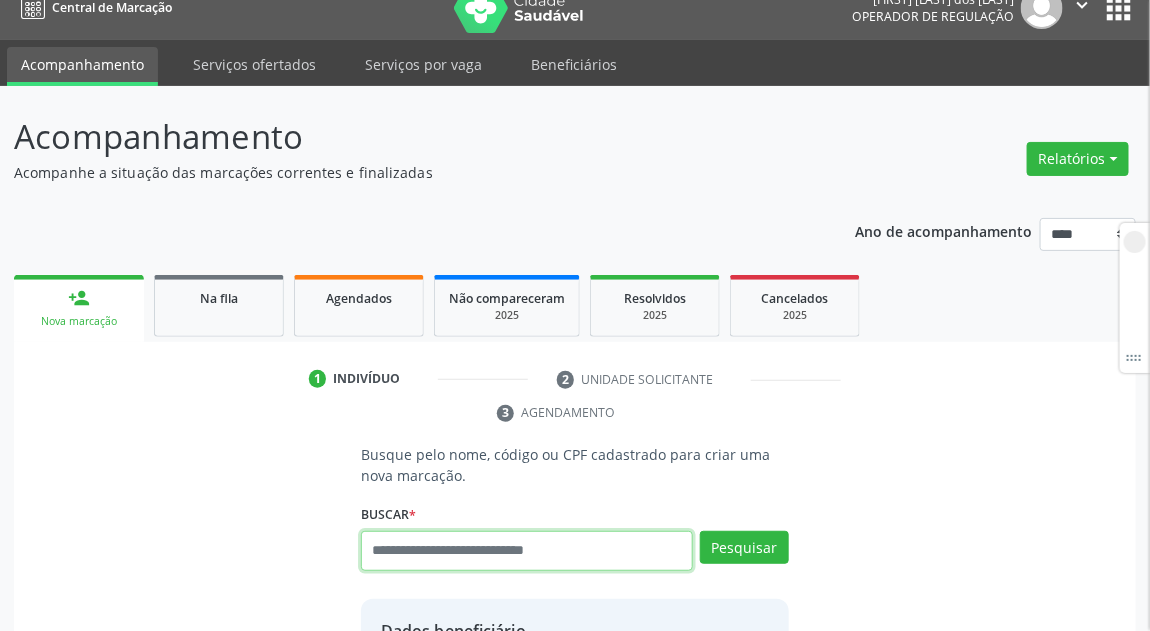 click at bounding box center [527, 551] 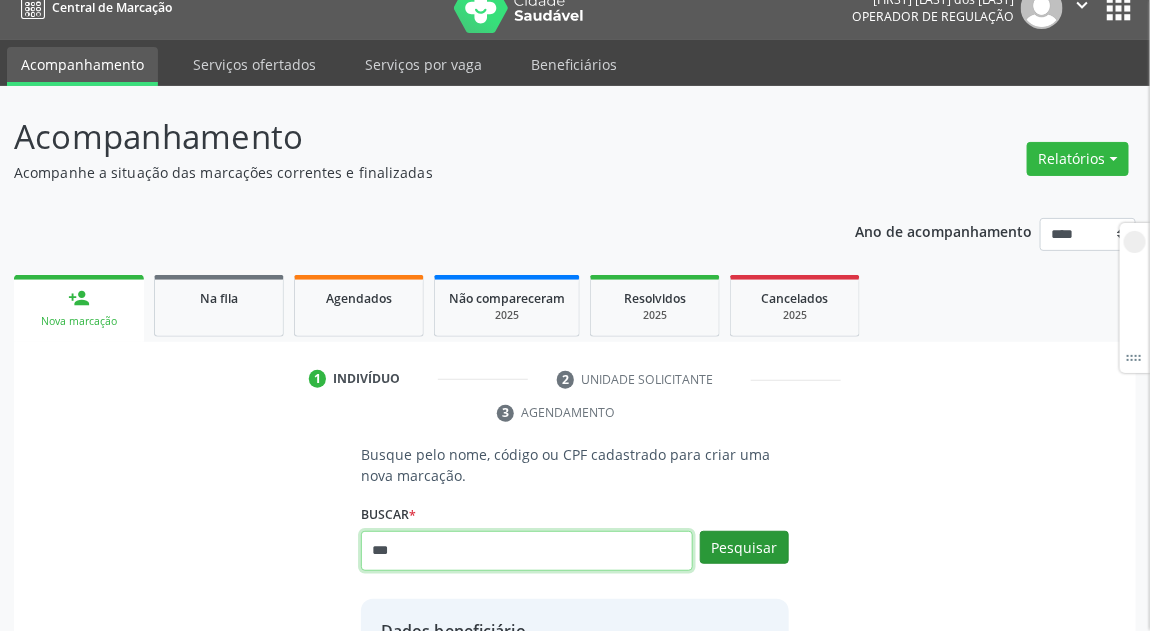 type on "***" 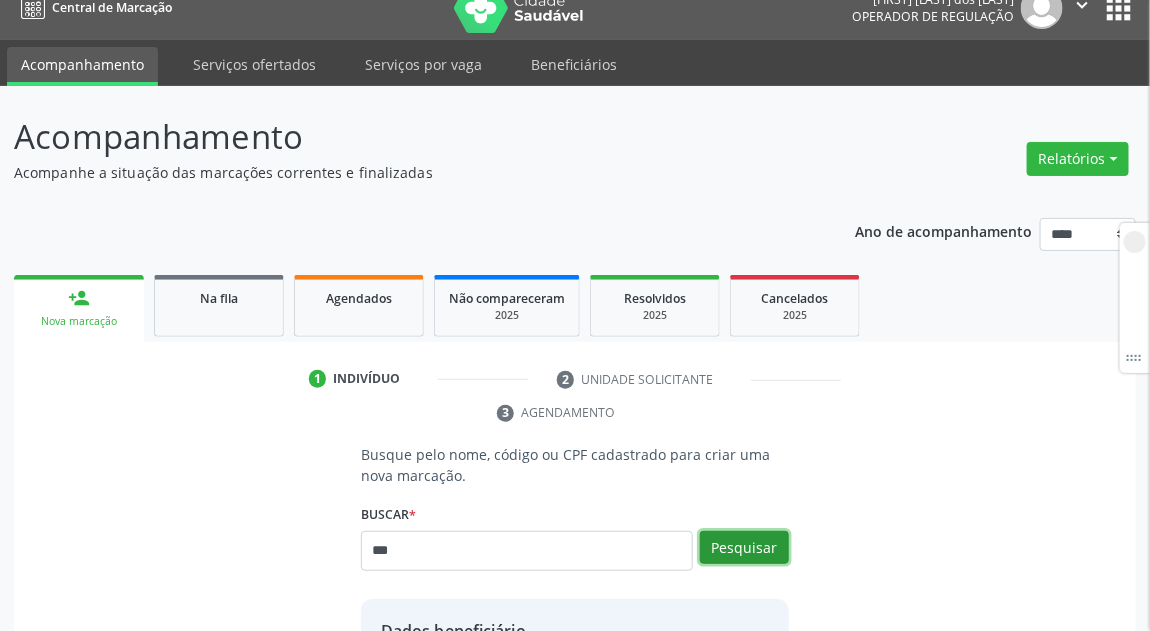 click on "Pesquisar" at bounding box center [744, 548] 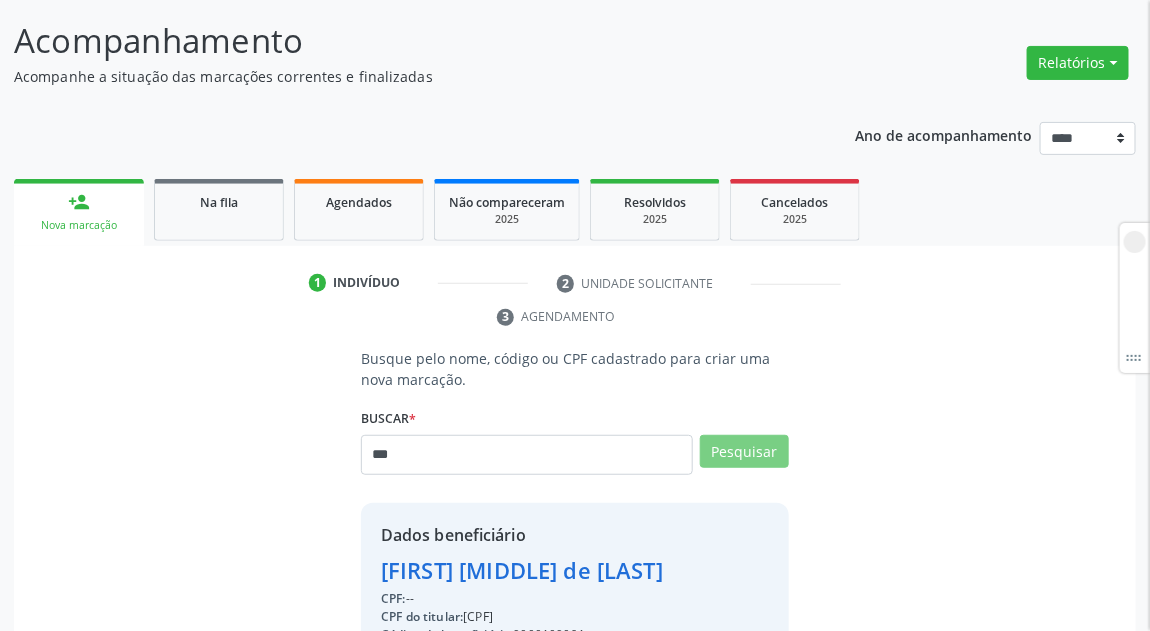 scroll, scrollTop: 174, scrollLeft: 0, axis: vertical 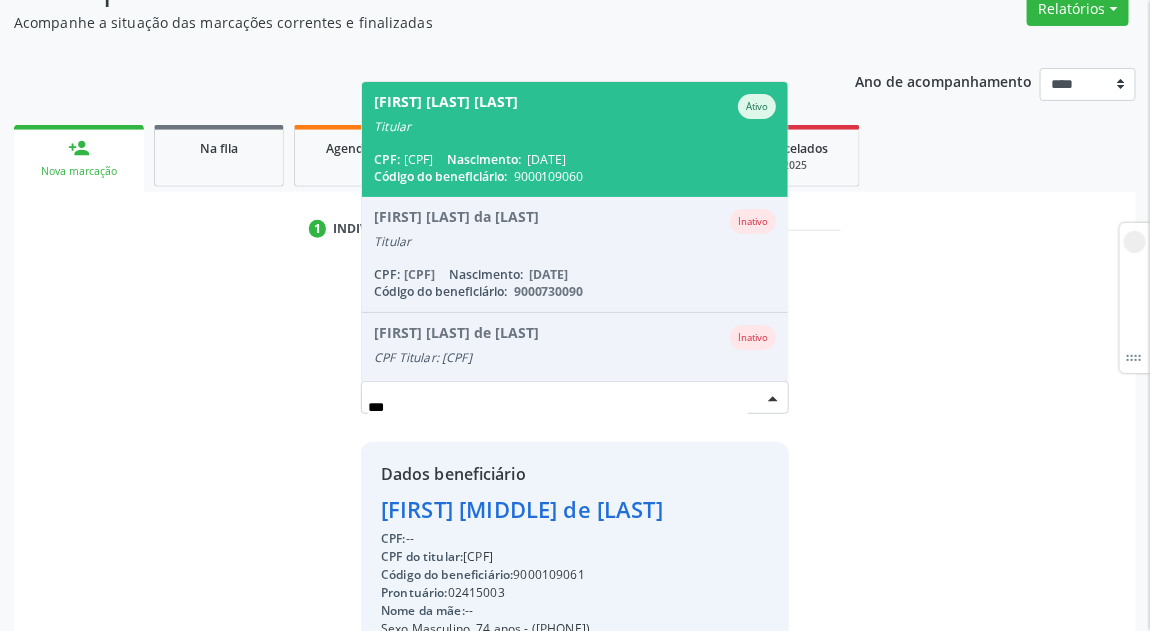 click on "Nascimento:" at bounding box center [484, 159] 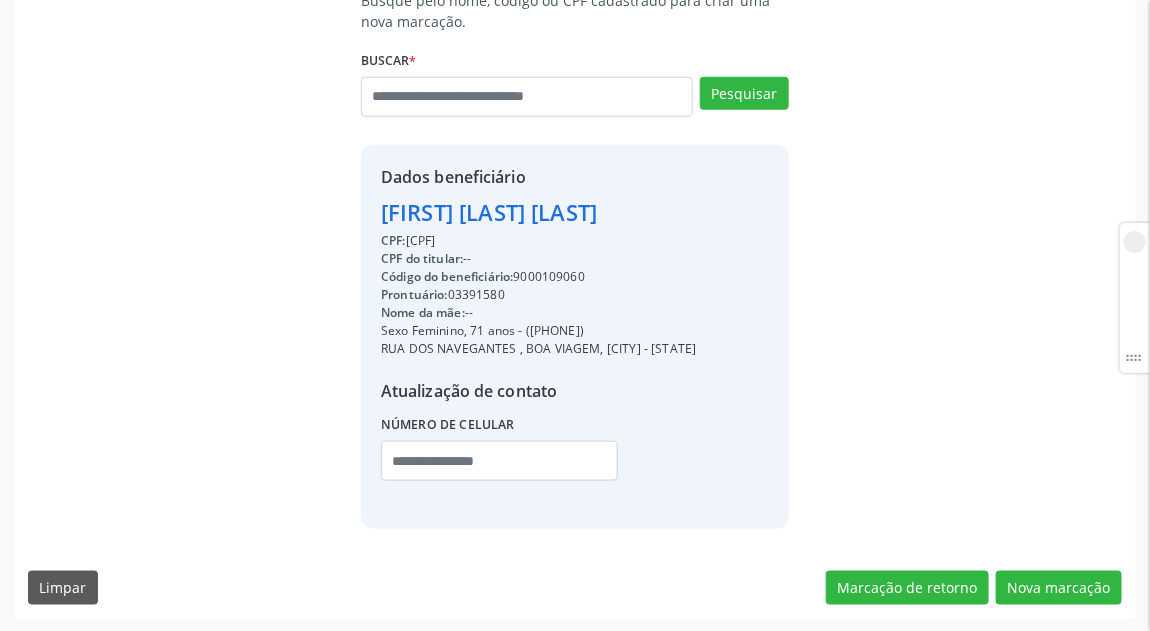 scroll, scrollTop: 480, scrollLeft: 0, axis: vertical 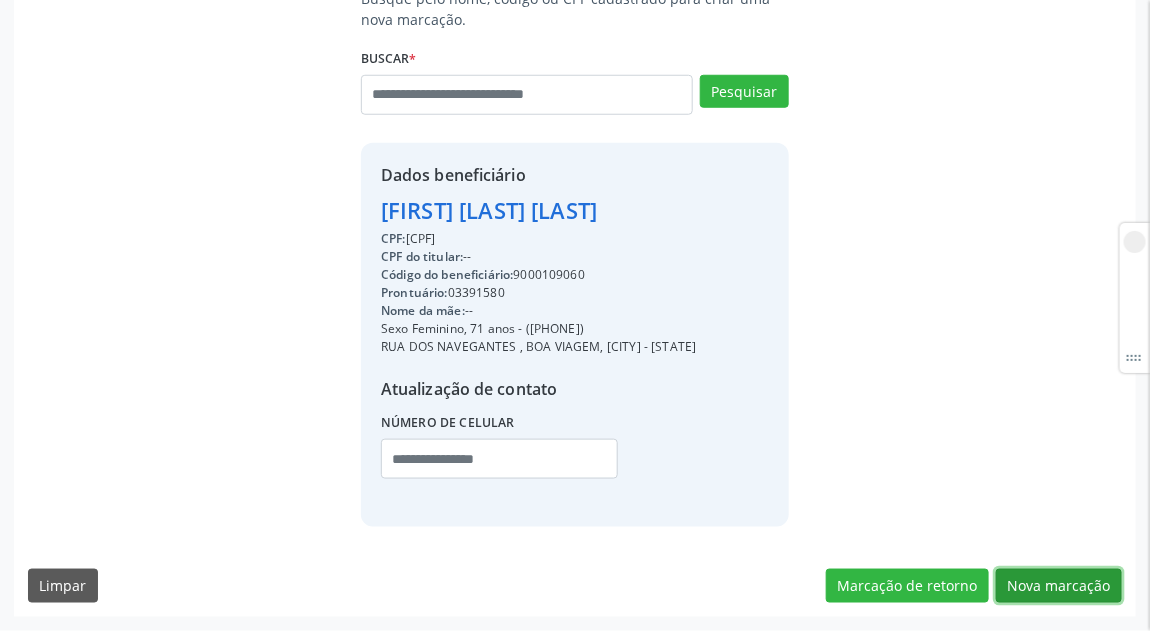click on "Nova marcação" at bounding box center [1059, 586] 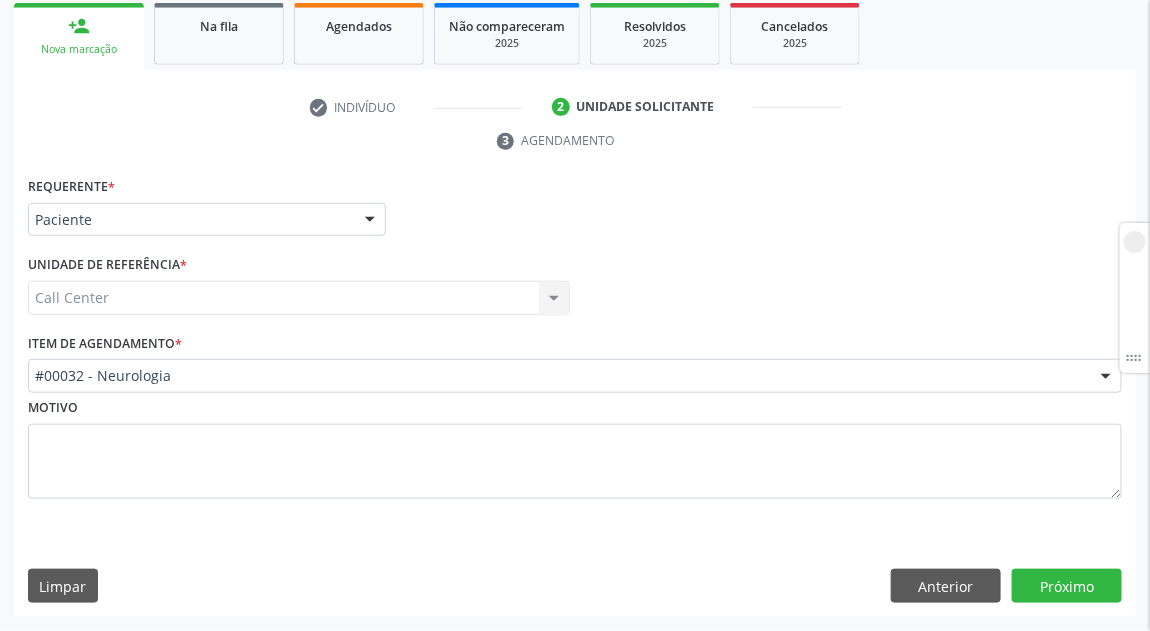 scroll, scrollTop: 297, scrollLeft: 0, axis: vertical 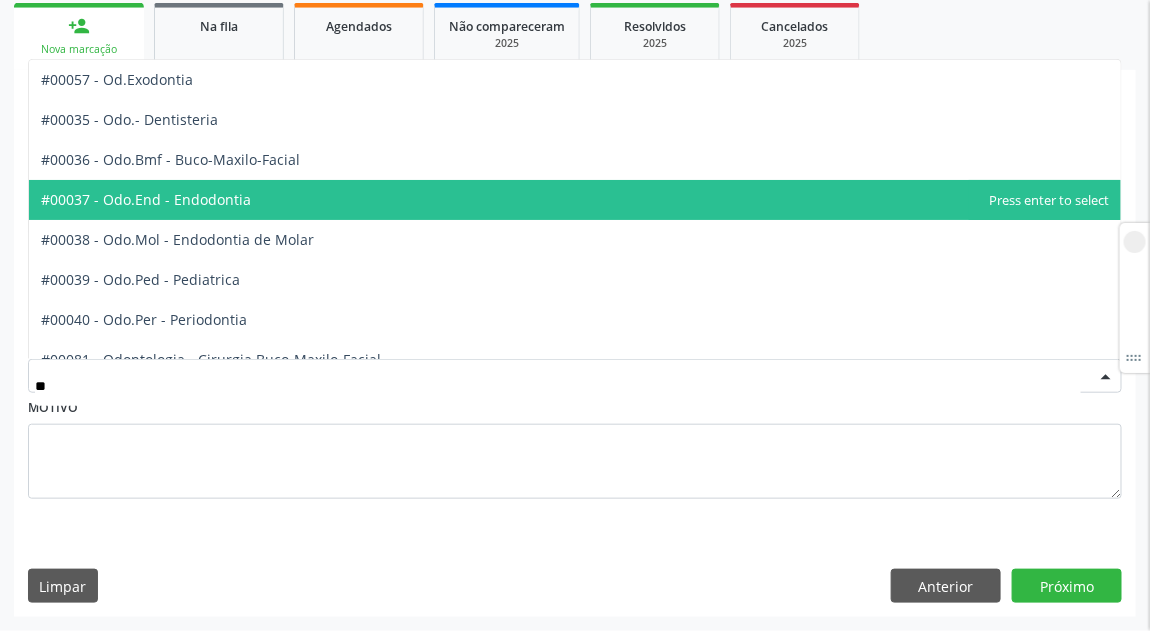 type on "*" 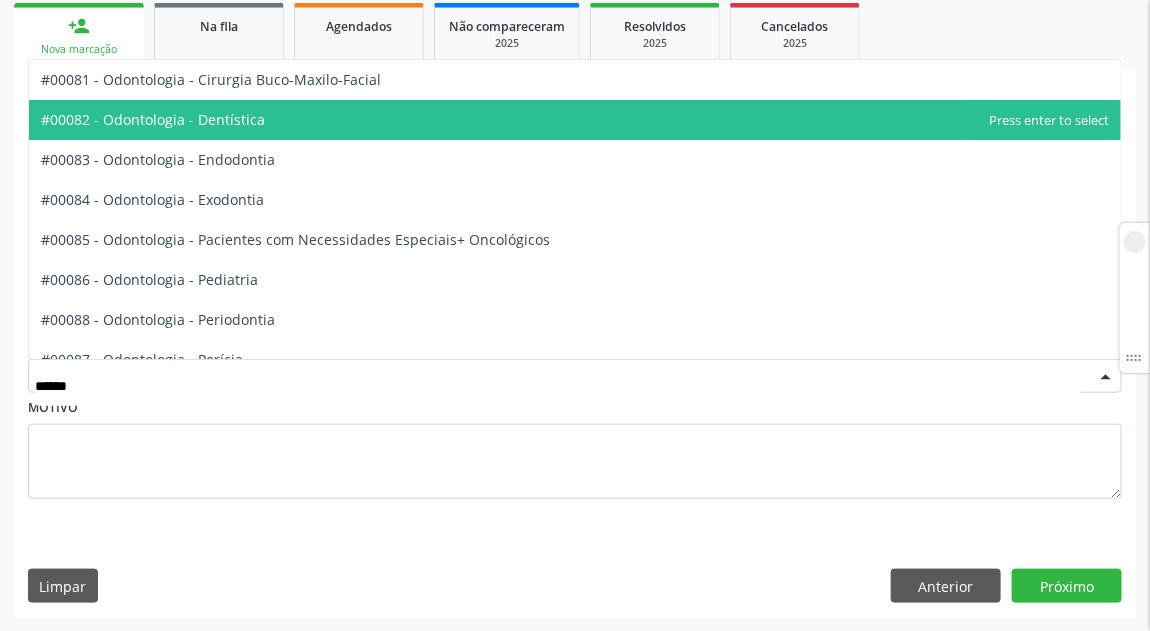 click on "#00082 - Odontologia - Dentística" at bounding box center [575, 120] 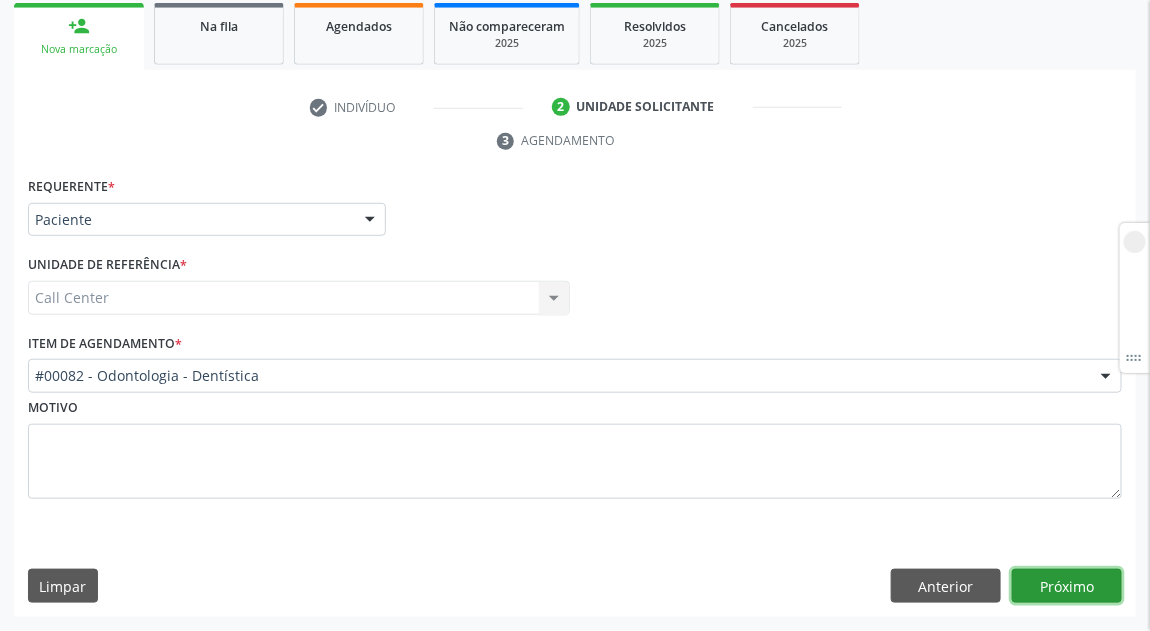 click on "Próximo" at bounding box center (1067, 586) 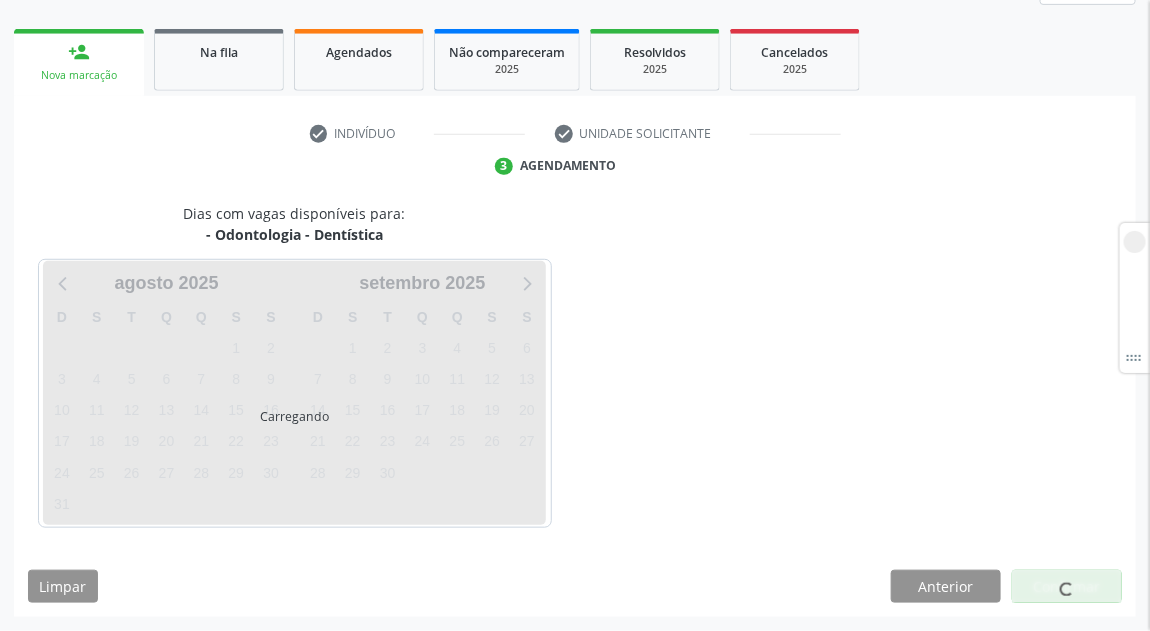 scroll, scrollTop: 297, scrollLeft: 0, axis: vertical 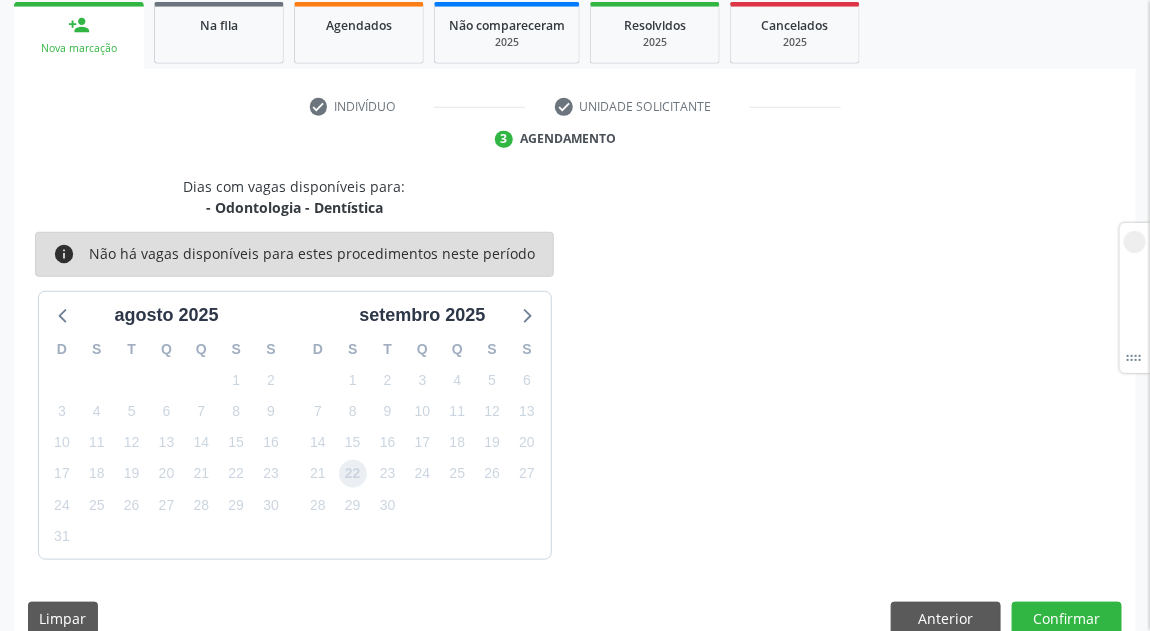 click on "22" at bounding box center [353, 474] 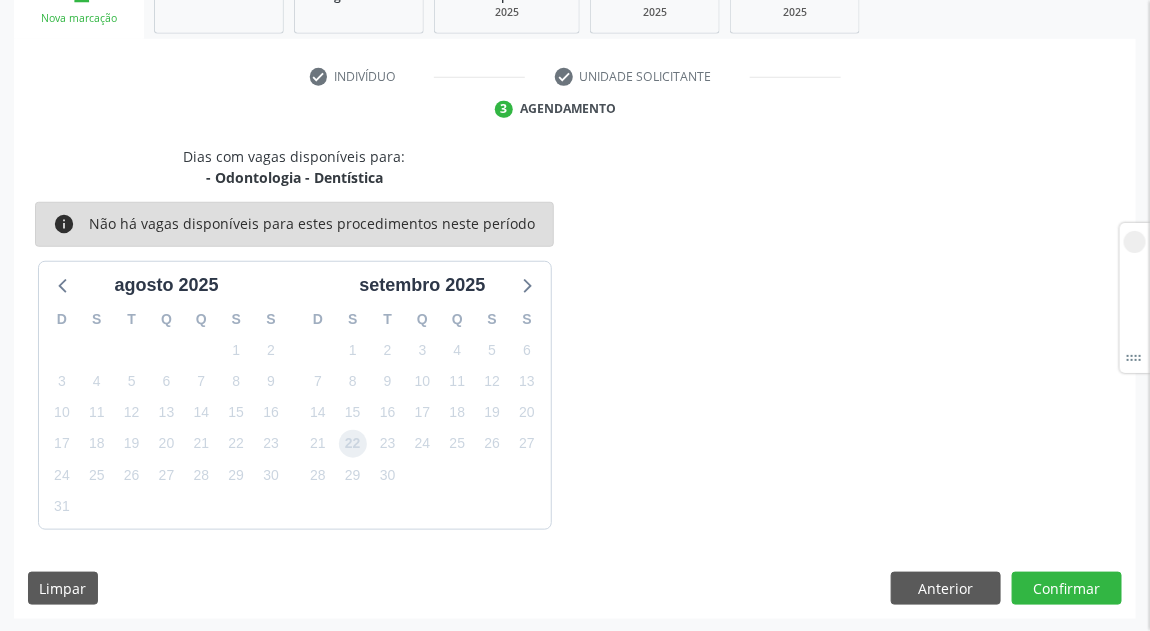 scroll, scrollTop: 331, scrollLeft: 0, axis: vertical 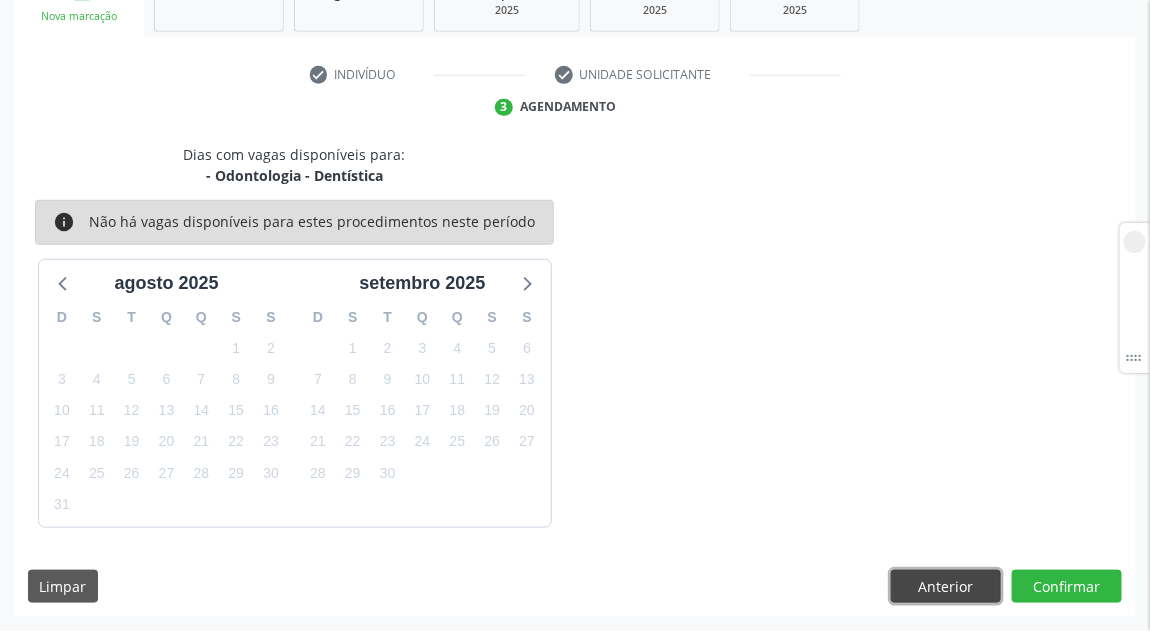 click on "Anterior" at bounding box center (946, 587) 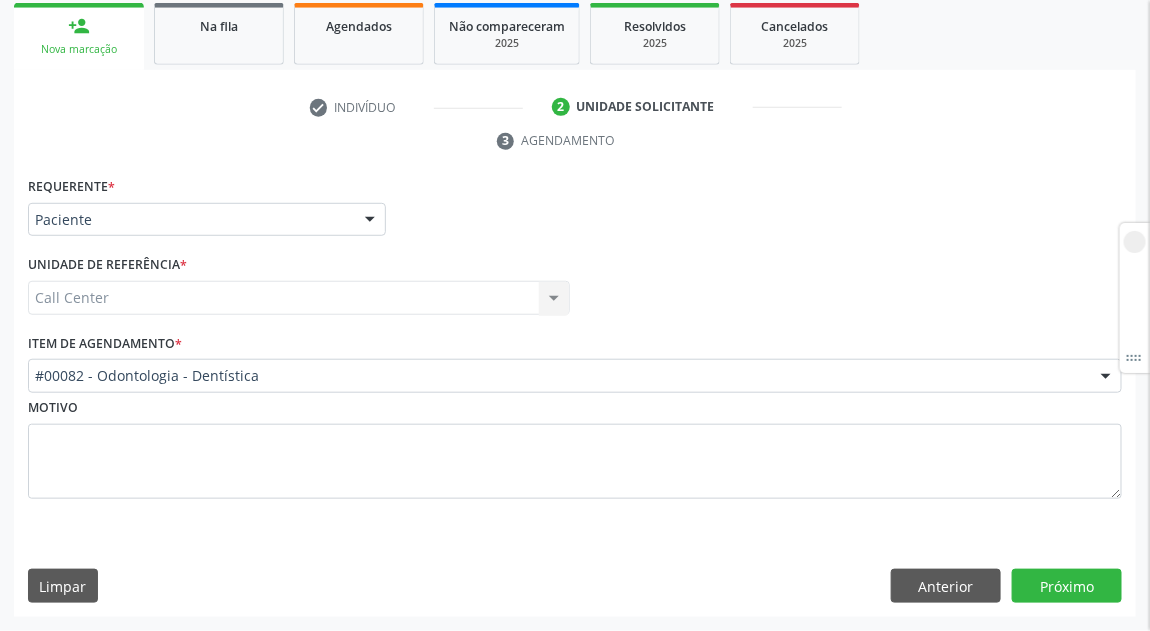 scroll, scrollTop: 297, scrollLeft: 0, axis: vertical 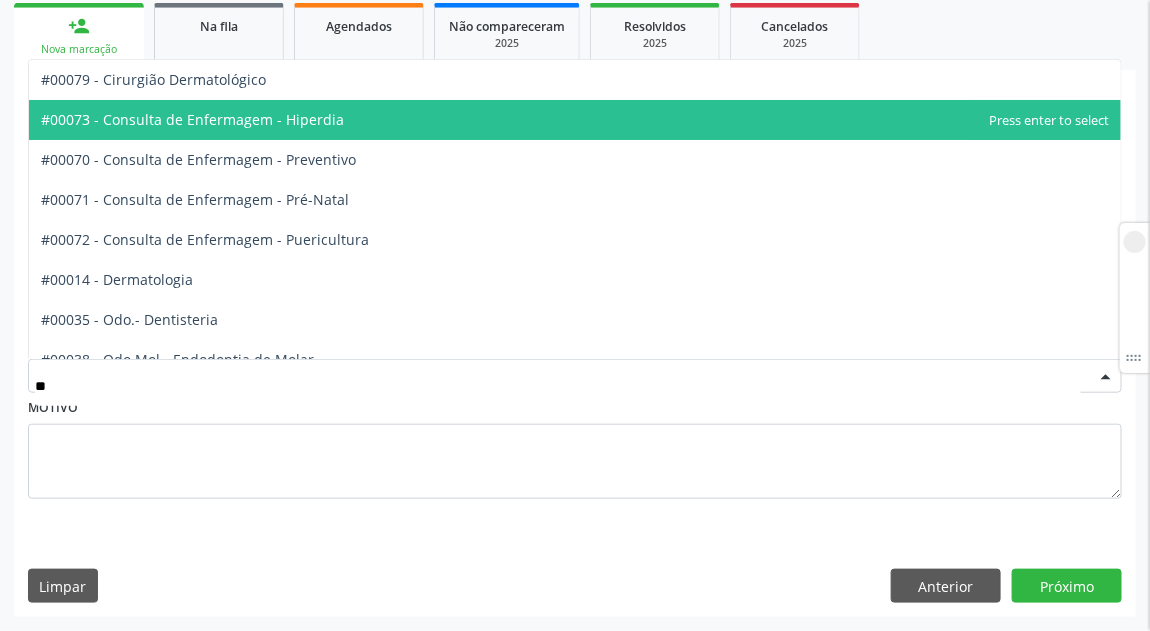 type on "***" 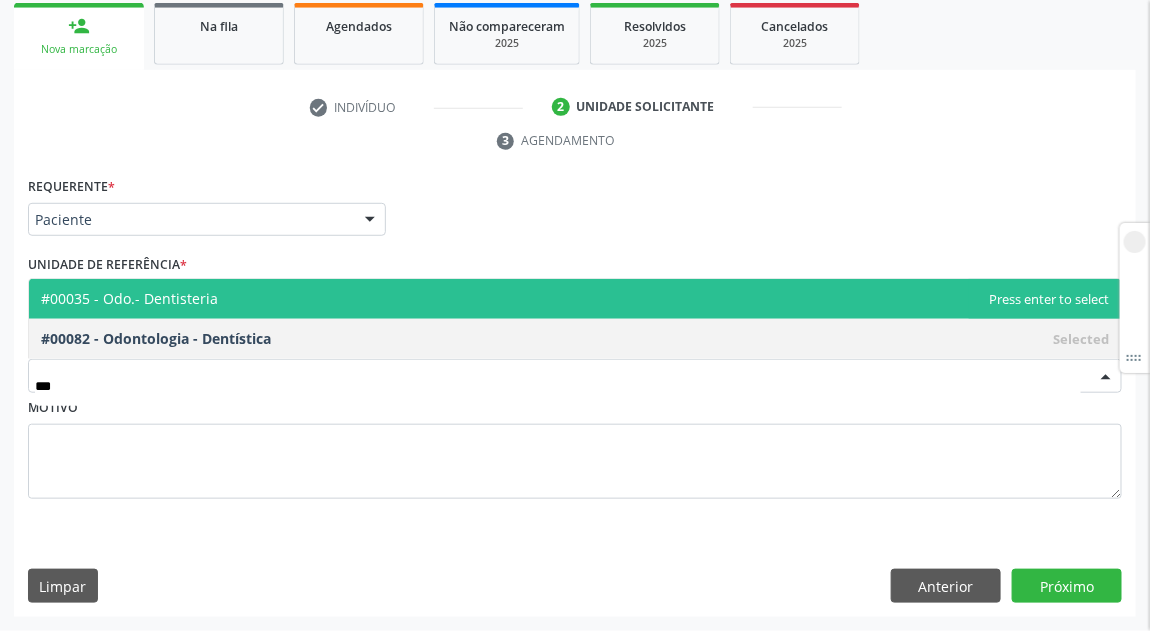 click on "#00035 - Odo.- Dentisteria" at bounding box center (575, 299) 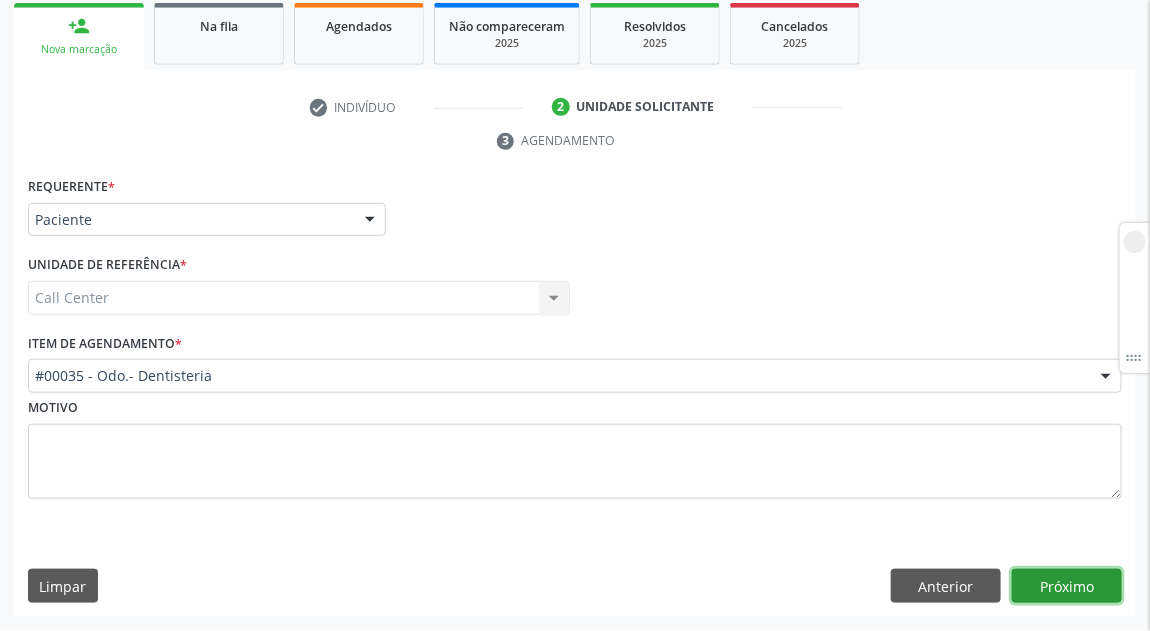 click on "Próximo" at bounding box center (1067, 586) 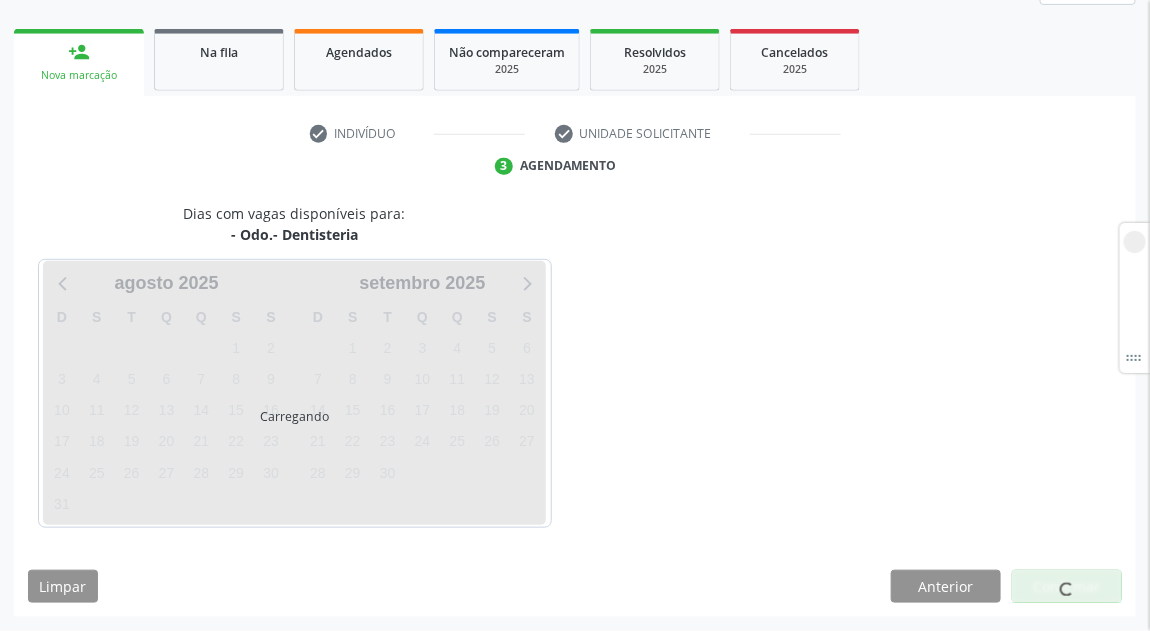 scroll, scrollTop: 271, scrollLeft: 0, axis: vertical 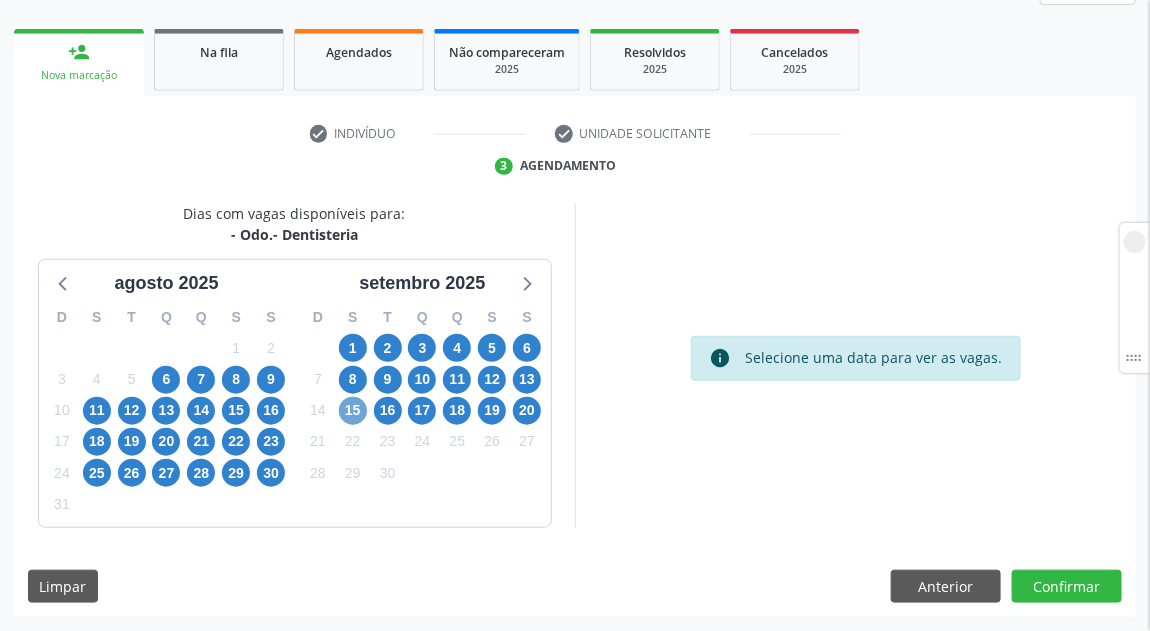 click on "15" at bounding box center [353, 411] 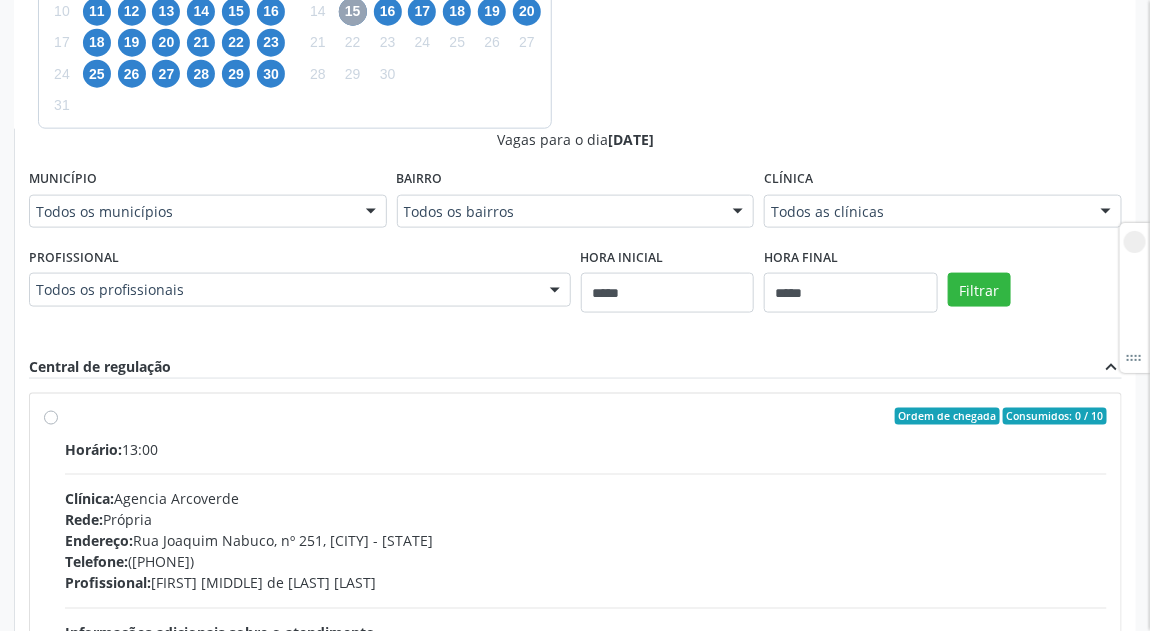 scroll, scrollTop: 721, scrollLeft: 0, axis: vertical 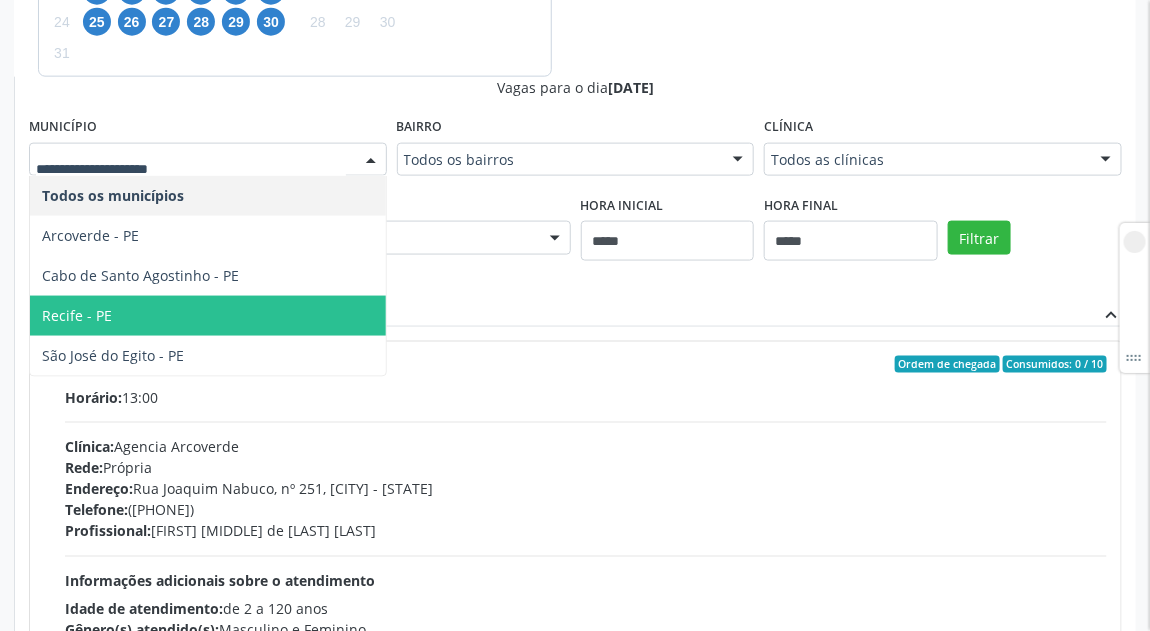 click on "Recife - PE" at bounding box center [208, 316] 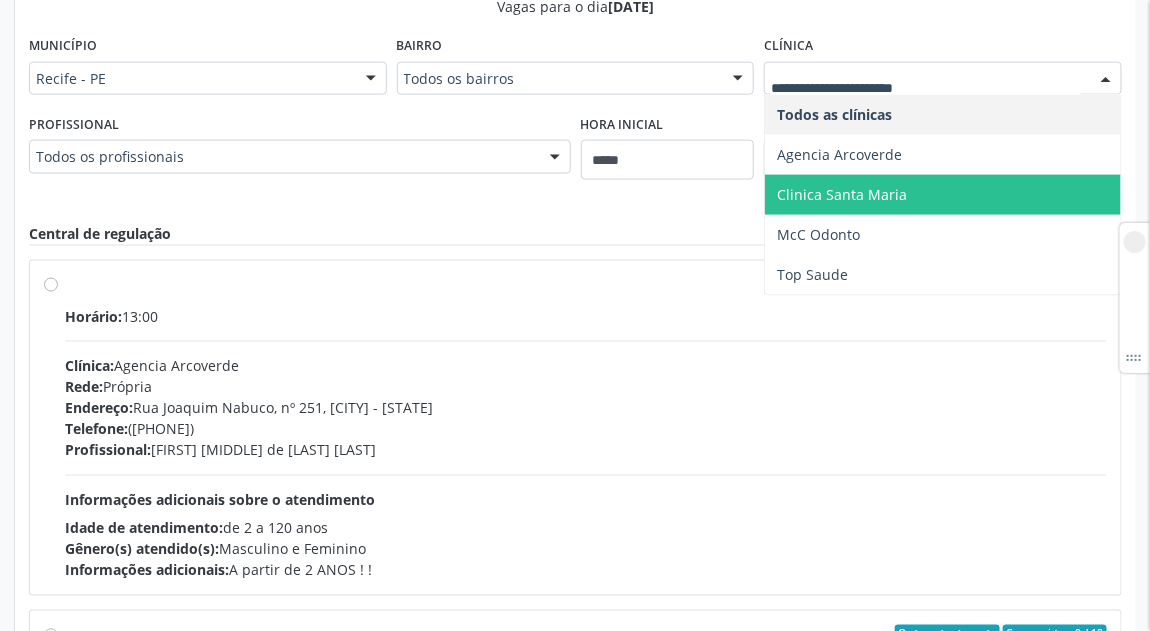 scroll, scrollTop: 871, scrollLeft: 0, axis: vertical 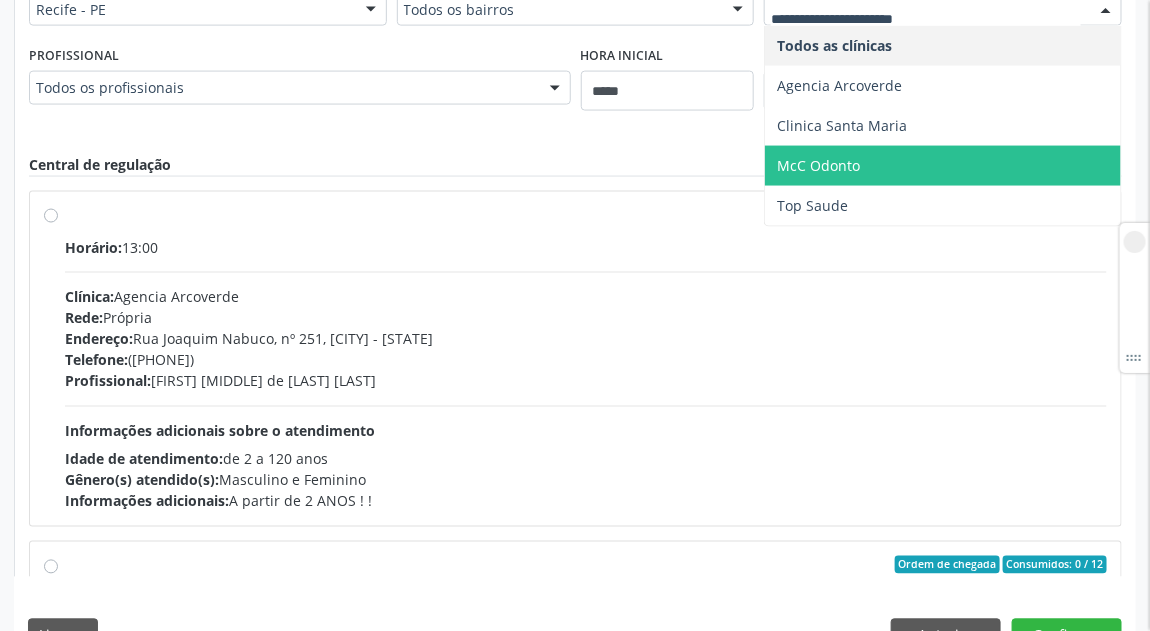 click on "Horário:   13:00
Clínica:  Agencia Arcoverde
Rede:
Própria
Endereço:   Rua Joaquim Nabuco, nº 251, [CITY] - [STATE]
Telefone:   ([PHONE])
Profissional:
[FIRST] [MIDDLE] [LAST]
Informações adicionais sobre o atendimento
Idade de atendimento:
de 2 a 120 anos
Gênero(s) atendido(s):
Masculino e Feminino
Informações adicionais:
A partir de 2 ANOS  ! !" at bounding box center [586, 374] 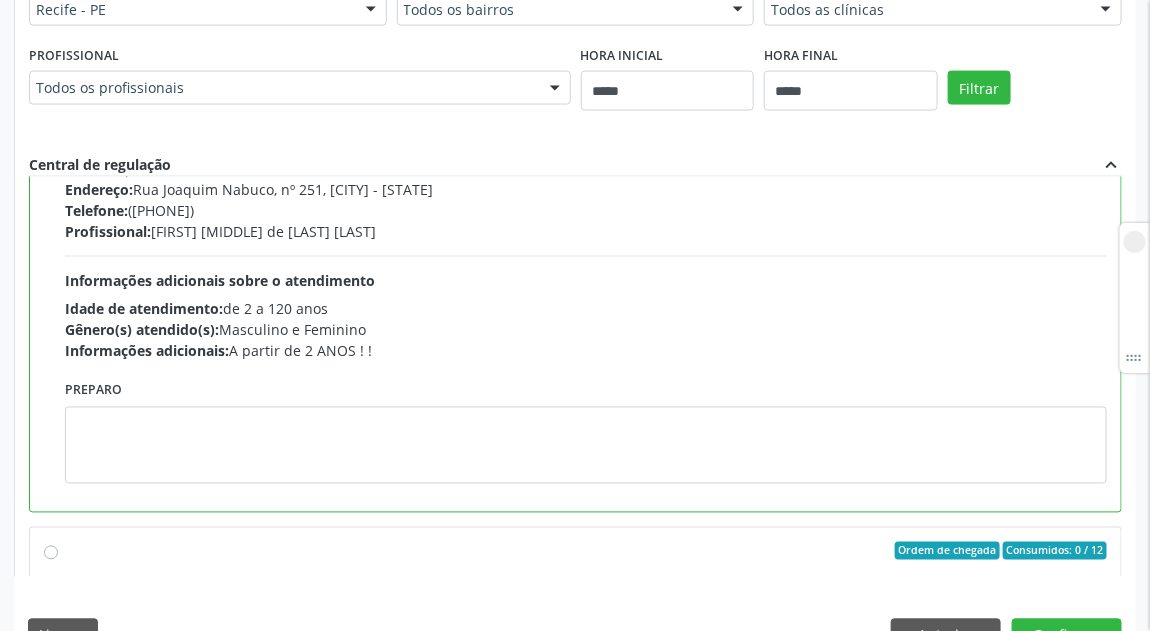 scroll, scrollTop: 0, scrollLeft: 0, axis: both 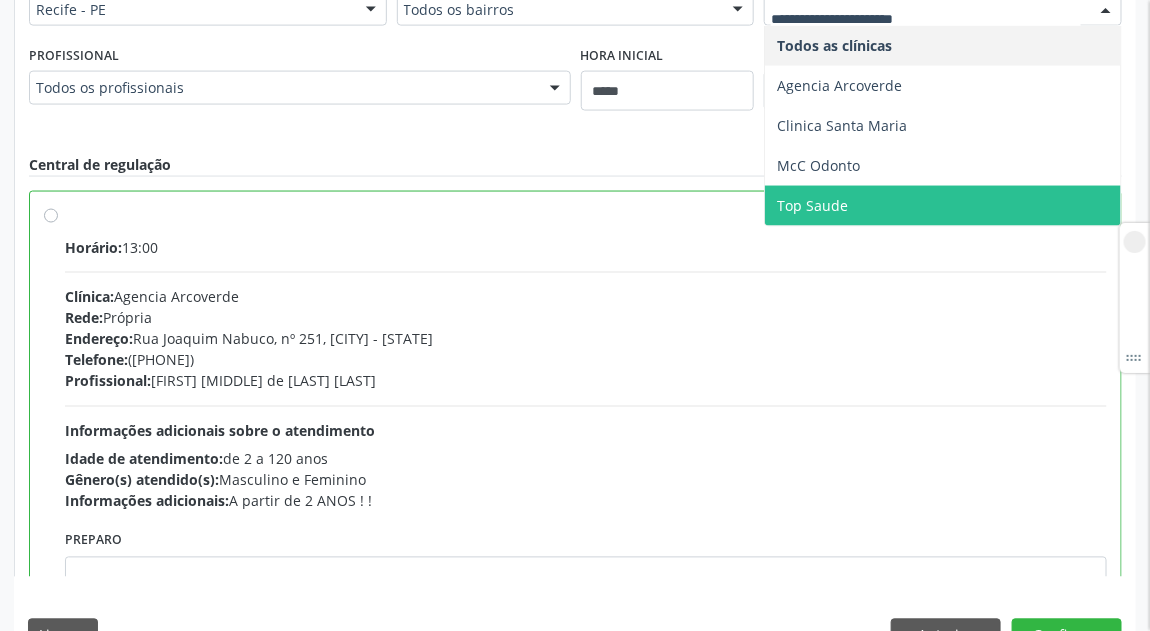 click on "Top Saude" at bounding box center (943, 206) 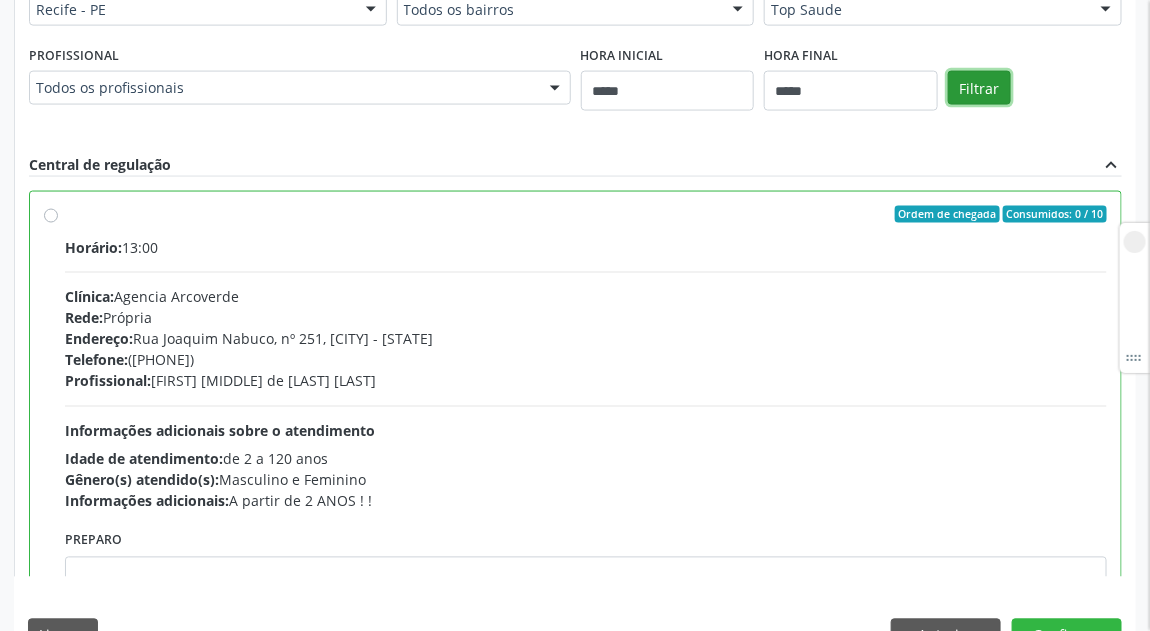 click on "Filtrar" at bounding box center [979, 88] 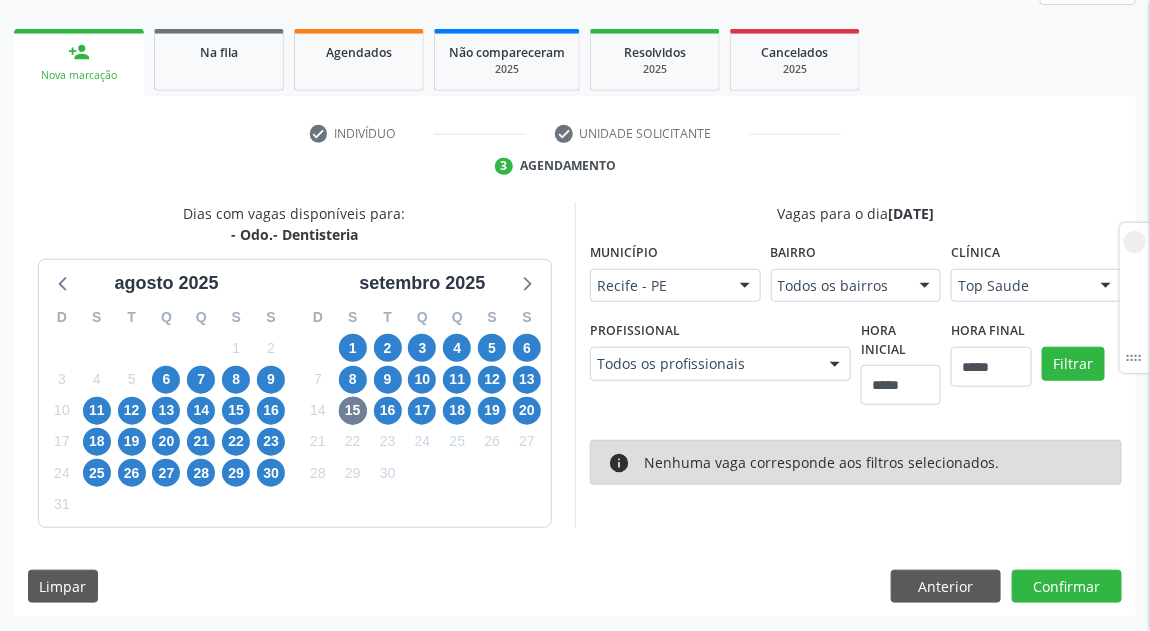 click at bounding box center [1106, 287] 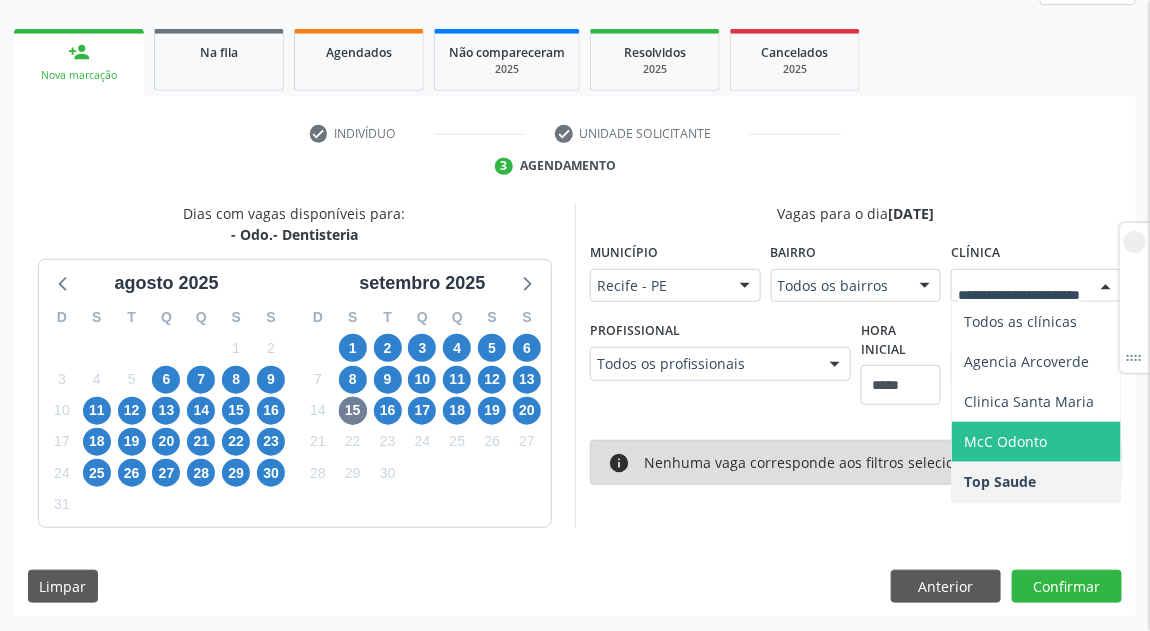 click on "McC Odonto" at bounding box center (1036, 442) 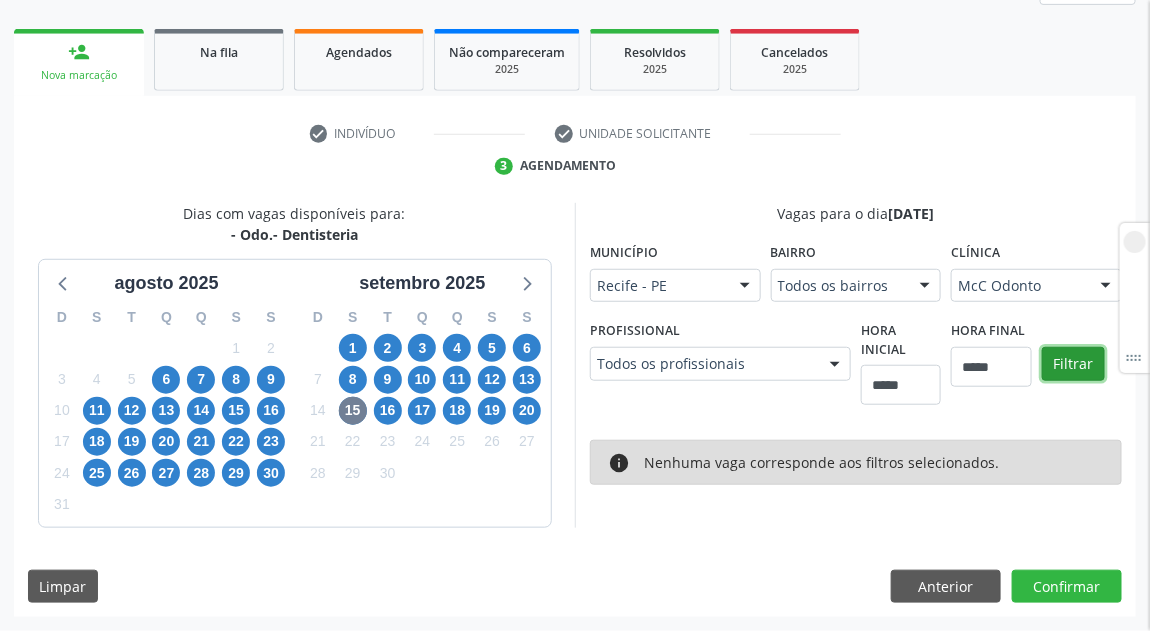 click on "Filtrar" at bounding box center [1073, 364] 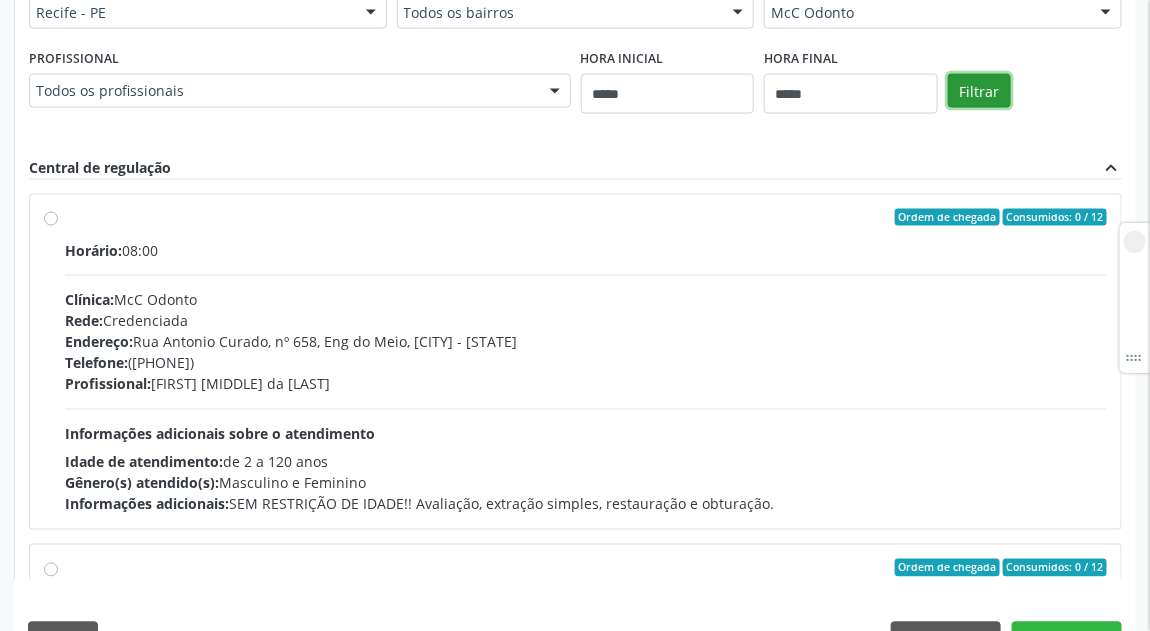 scroll, scrollTop: 871, scrollLeft: 0, axis: vertical 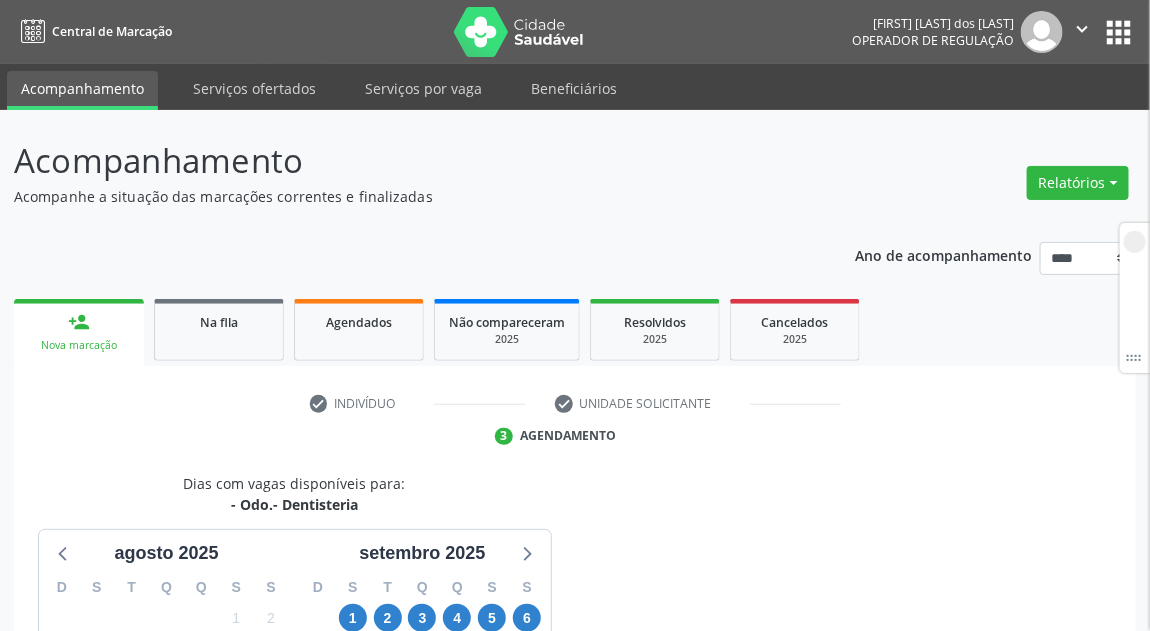 click on "person_add
Nova marcação" at bounding box center [79, 332] 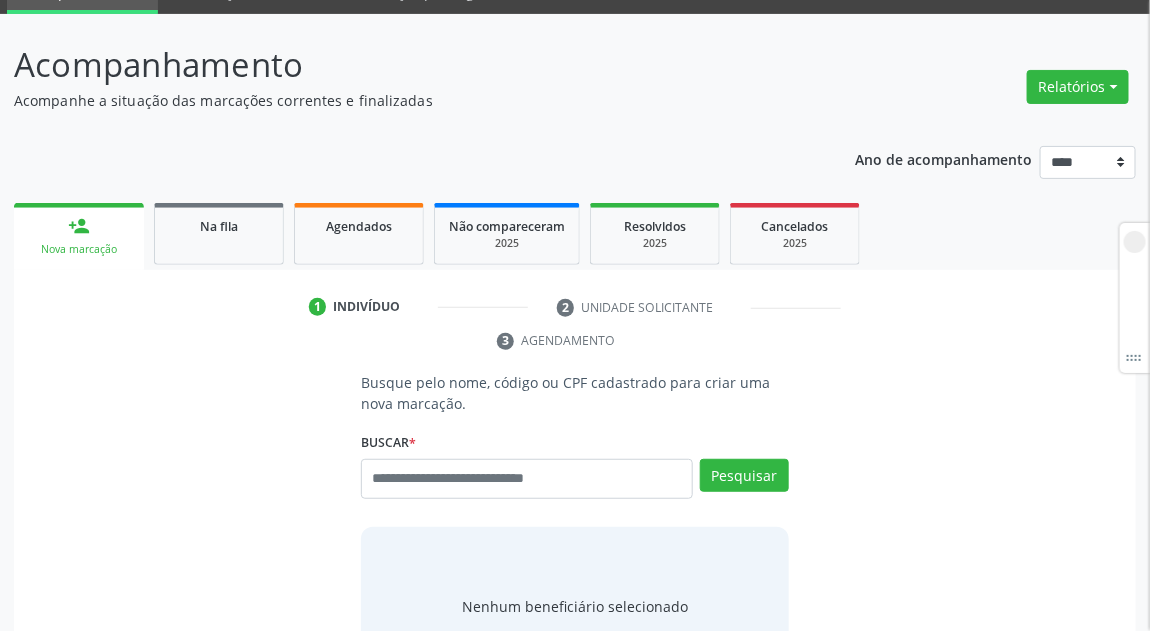scroll, scrollTop: 150, scrollLeft: 0, axis: vertical 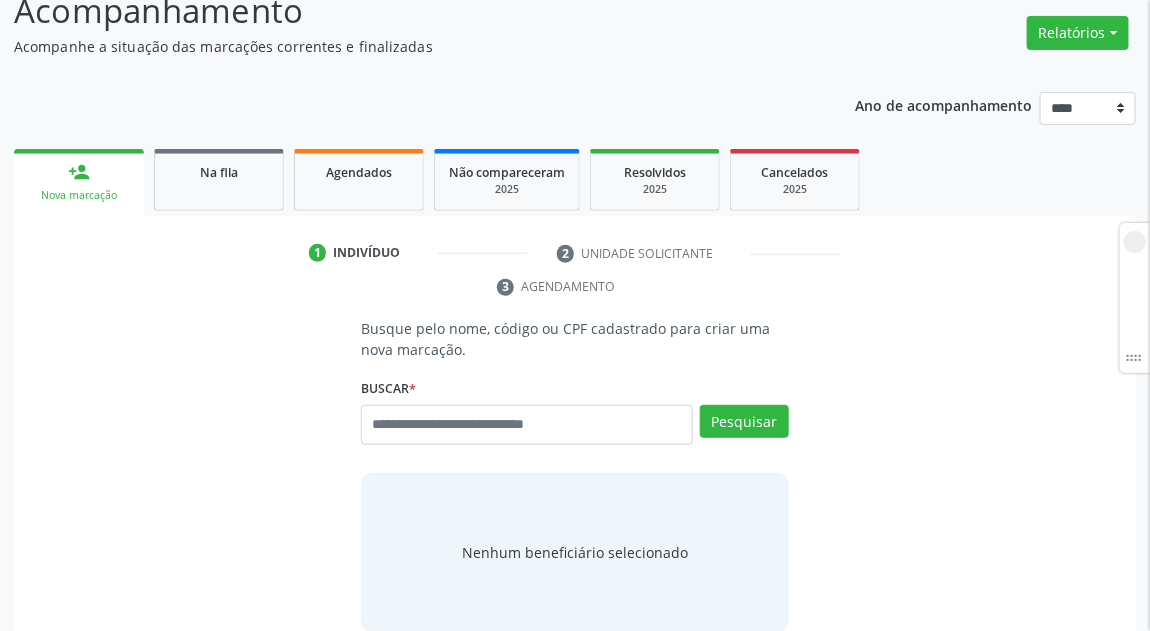 click at bounding box center [527, 425] 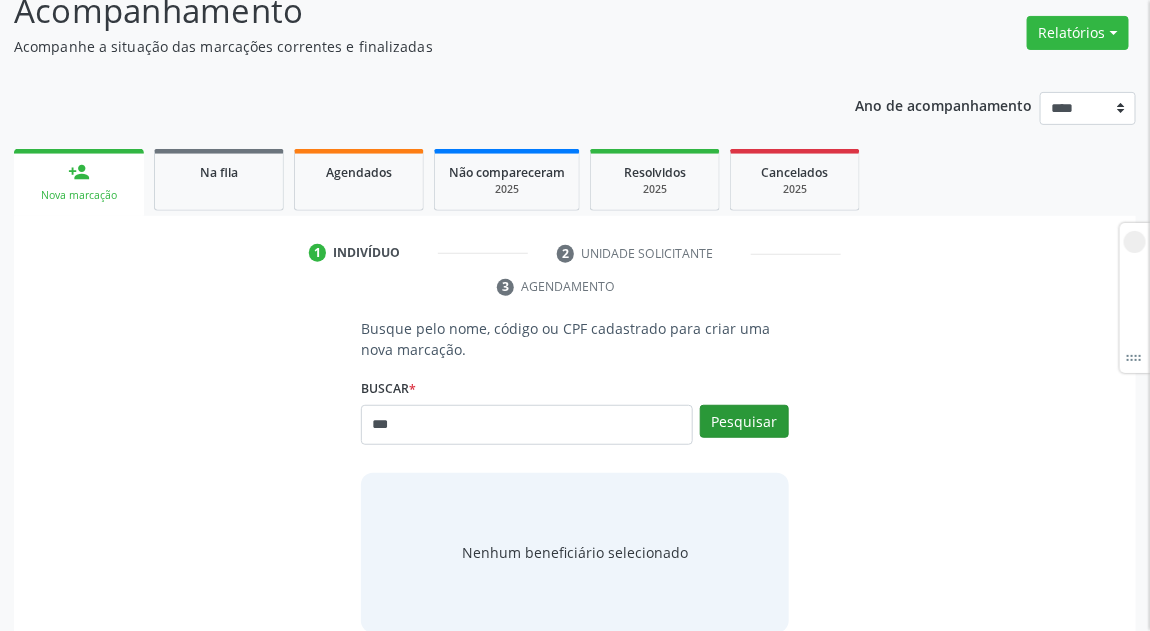 type on "***" 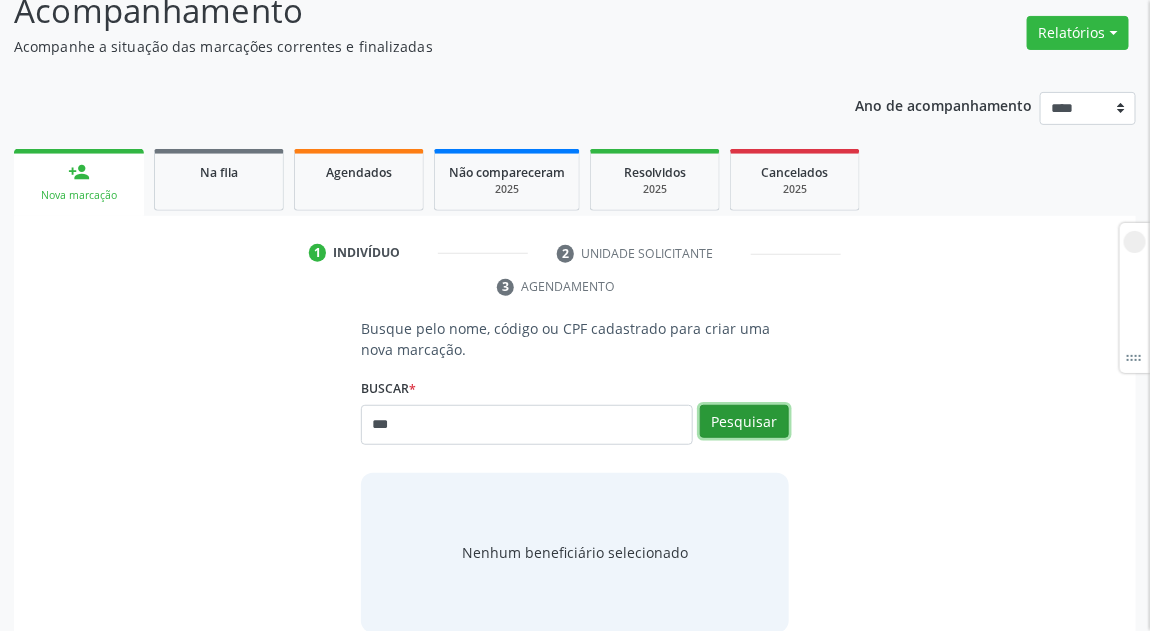 click on "Pesquisar" at bounding box center [744, 422] 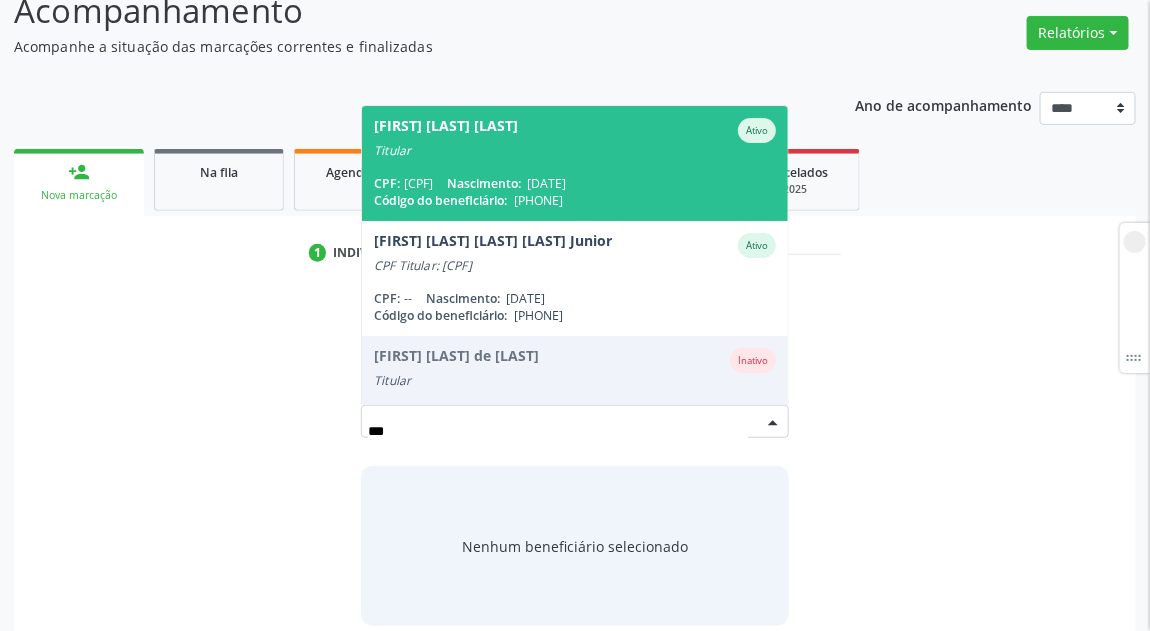 click on "Titular" at bounding box center [575, 151] 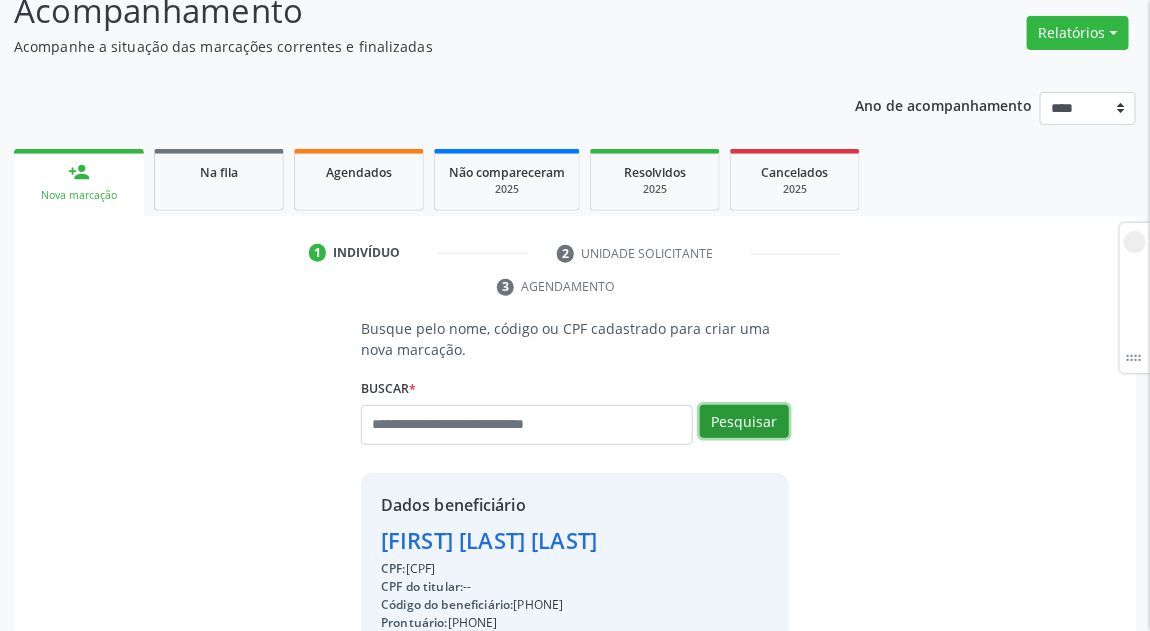 click on "Pesquisar" at bounding box center (744, 422) 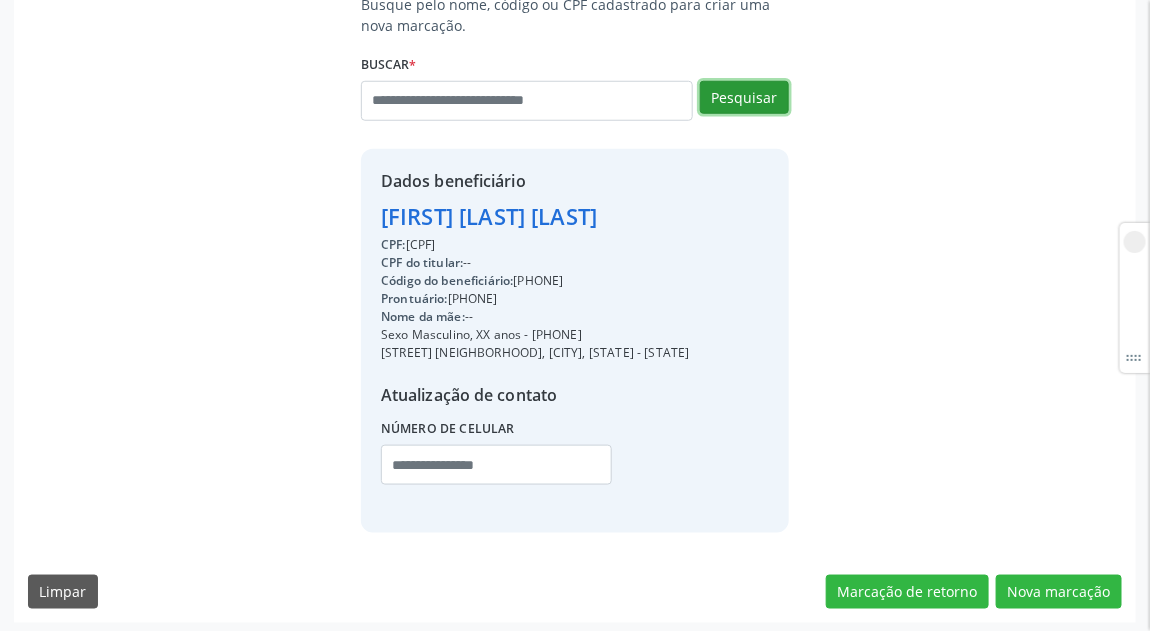 scroll, scrollTop: 480, scrollLeft: 0, axis: vertical 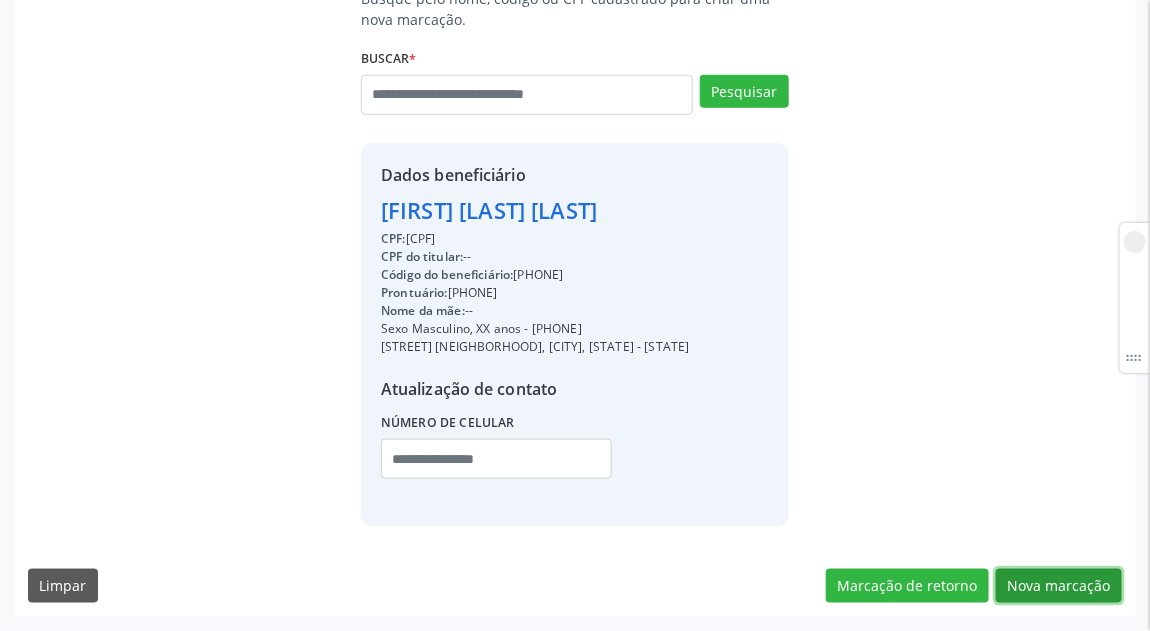 click on "Nova marcação" at bounding box center [1059, 586] 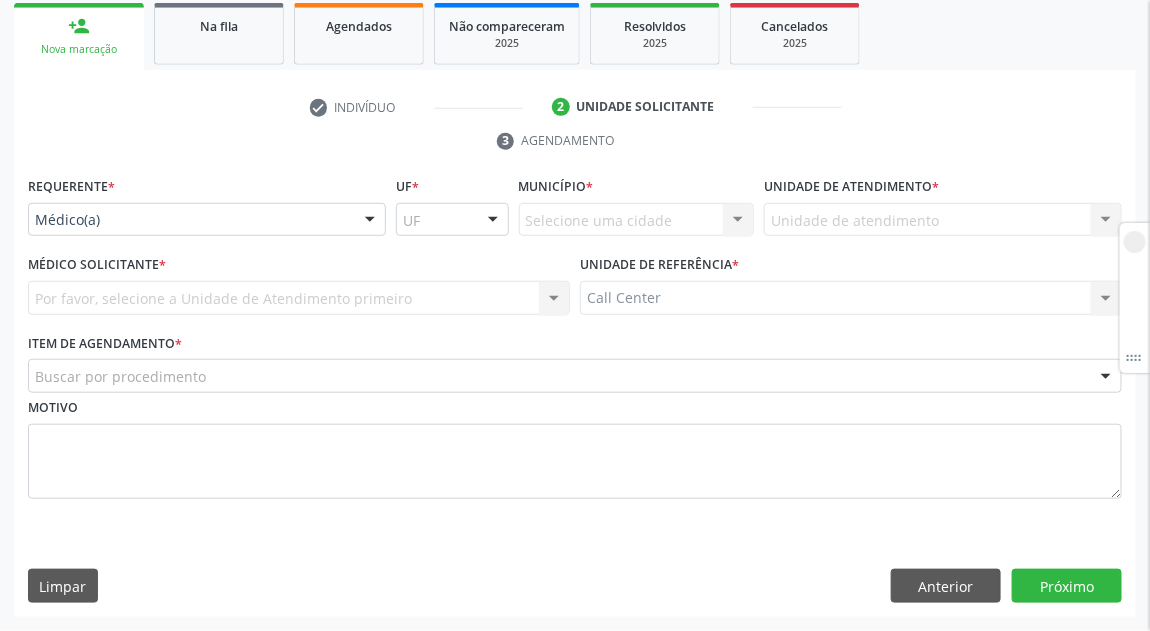 scroll, scrollTop: 297, scrollLeft: 0, axis: vertical 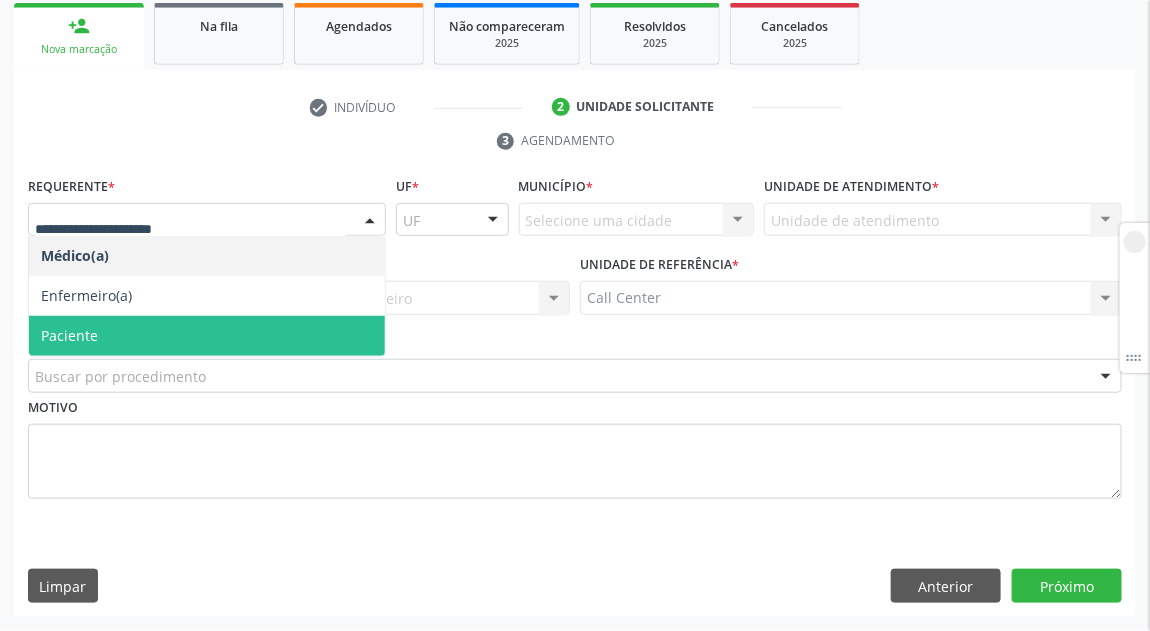 click on "Paciente" at bounding box center [207, 336] 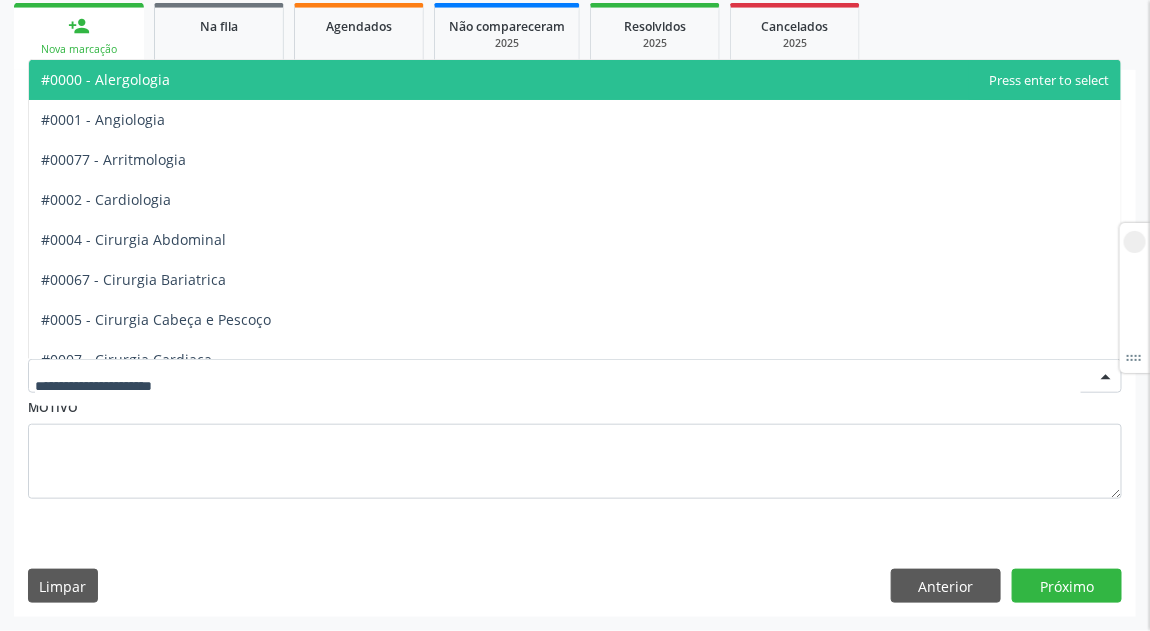 click at bounding box center (575, 376) 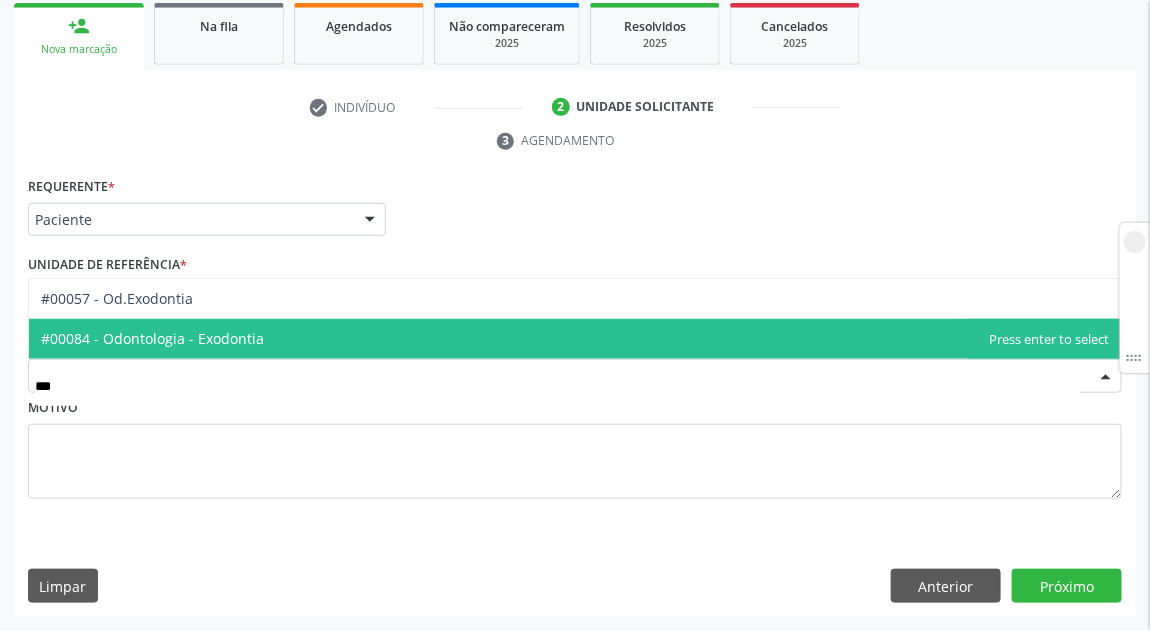 click on "#00084 - Odontologia - Exodontia" at bounding box center [575, 339] 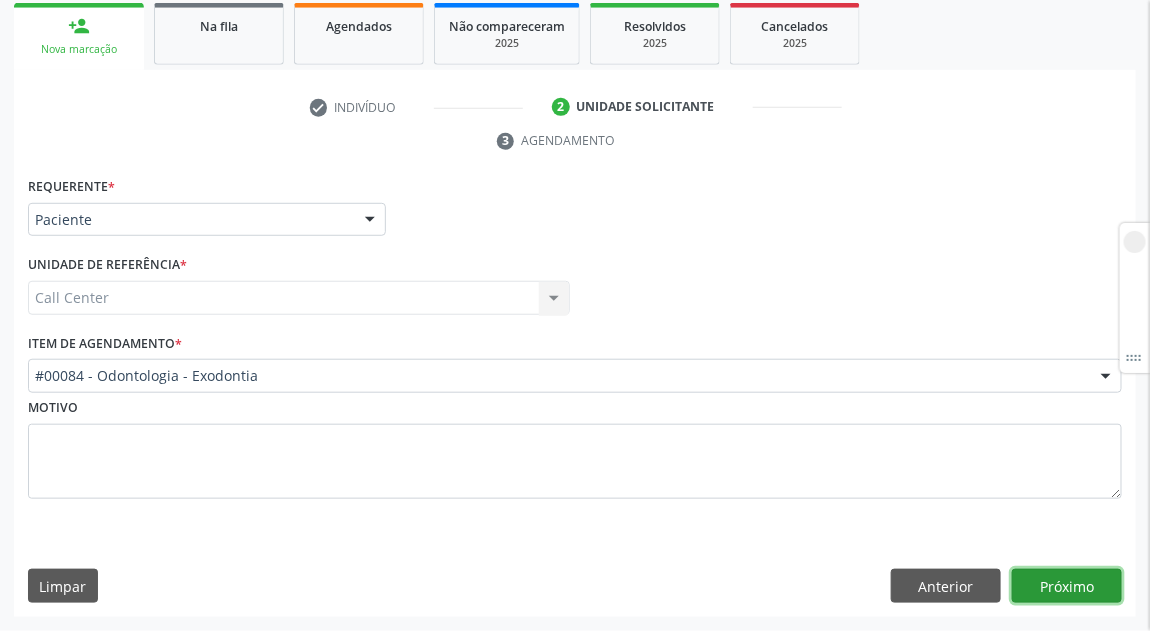 click on "Próximo" at bounding box center (1067, 586) 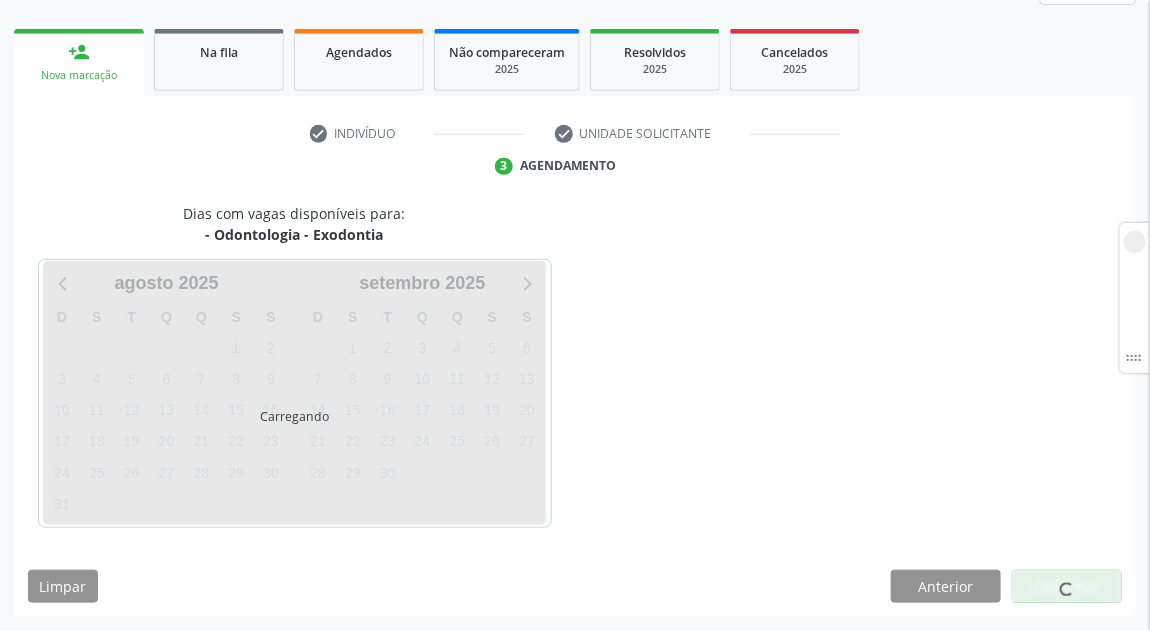 scroll, scrollTop: 271, scrollLeft: 0, axis: vertical 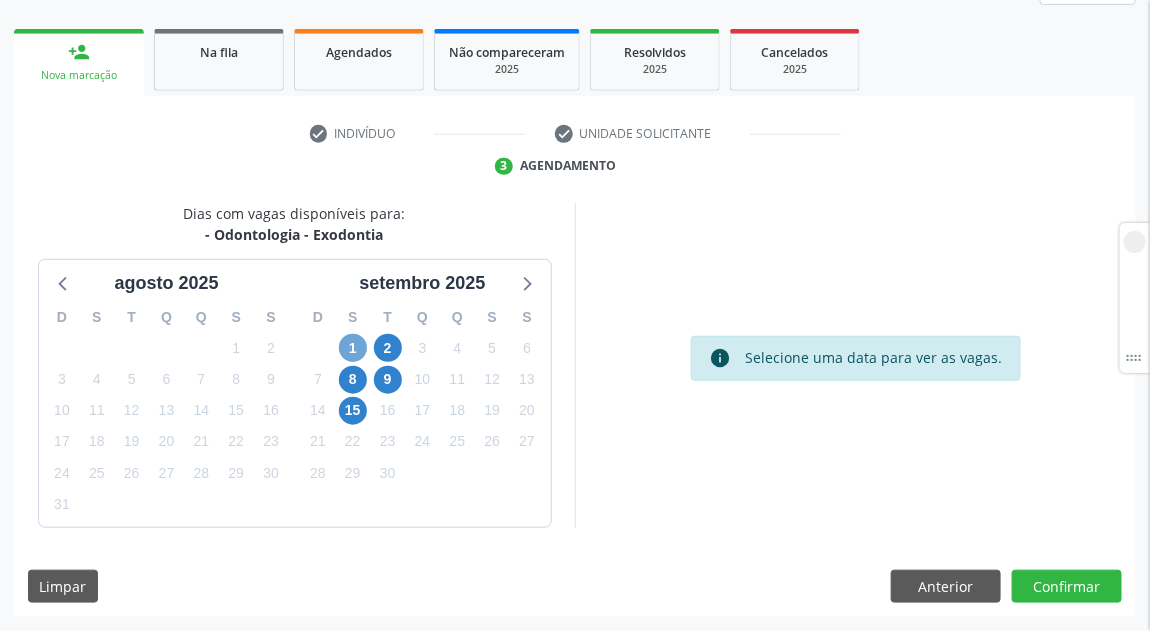 click on "1" at bounding box center [353, 348] 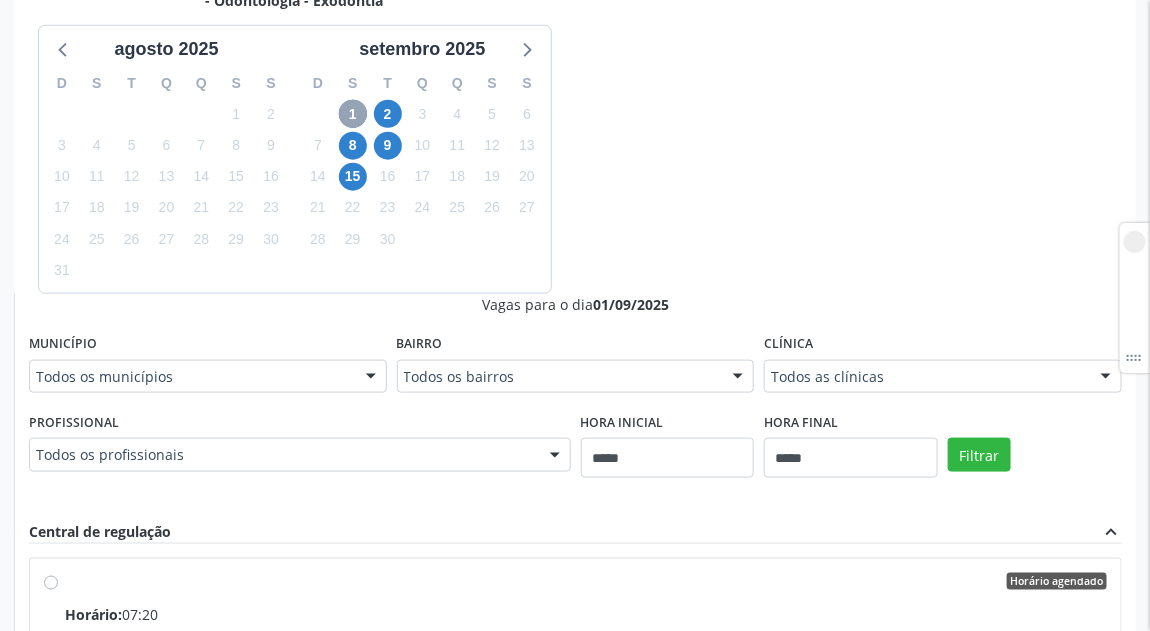 scroll, scrollTop: 571, scrollLeft: 0, axis: vertical 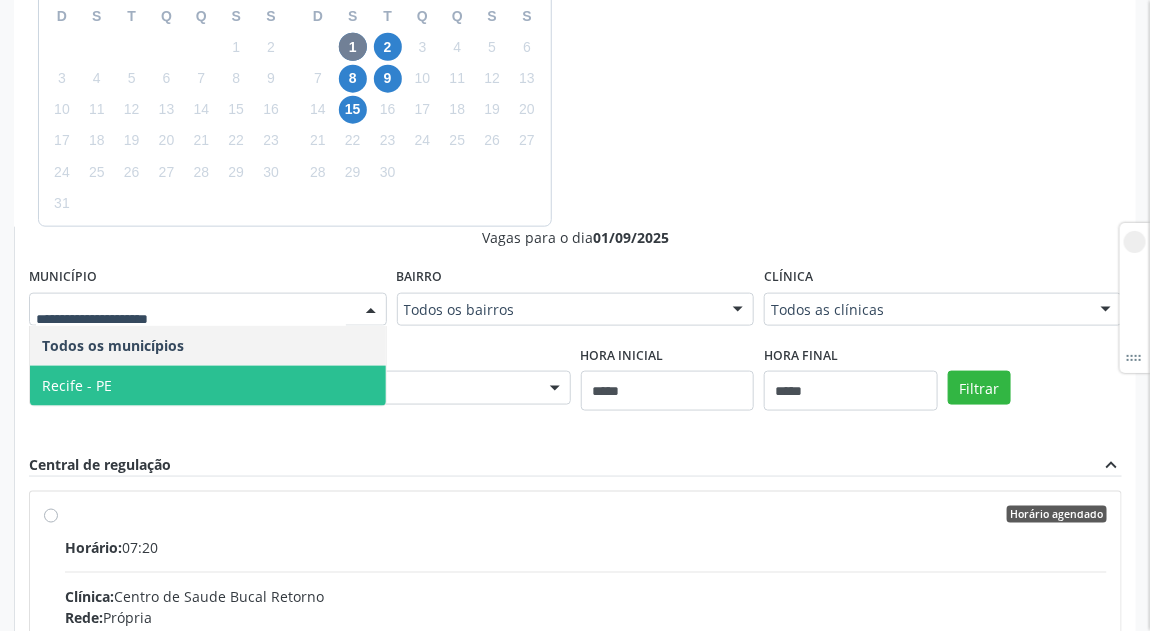 click on "Recife - PE" at bounding box center [208, 386] 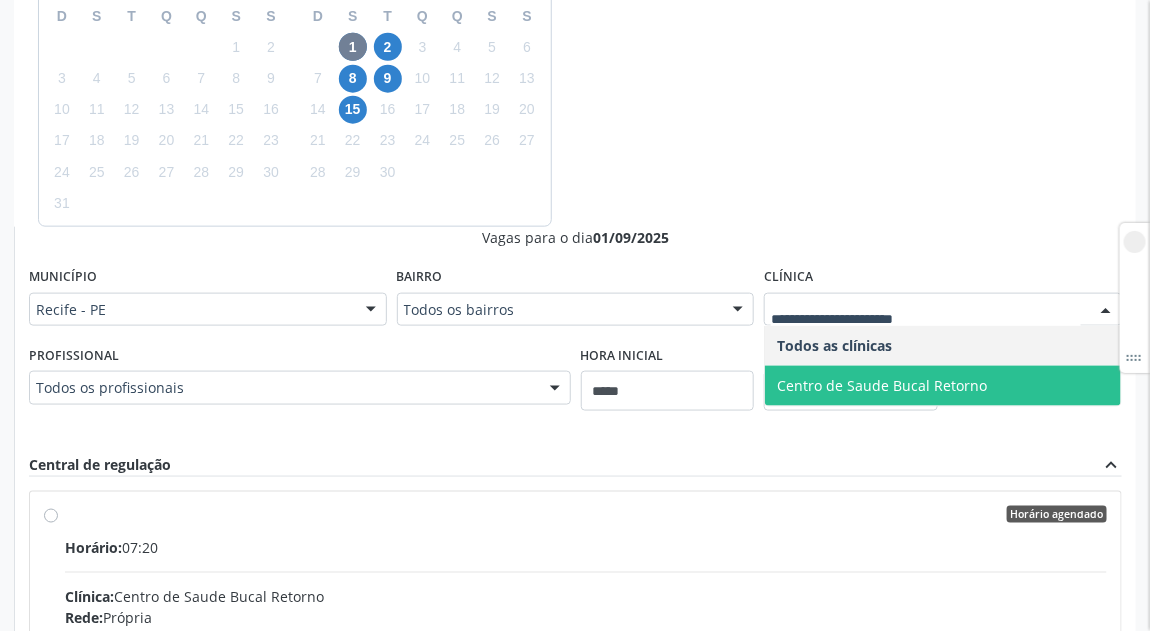 click on "Centro de Saude Bucal Retorno" at bounding box center (943, 386) 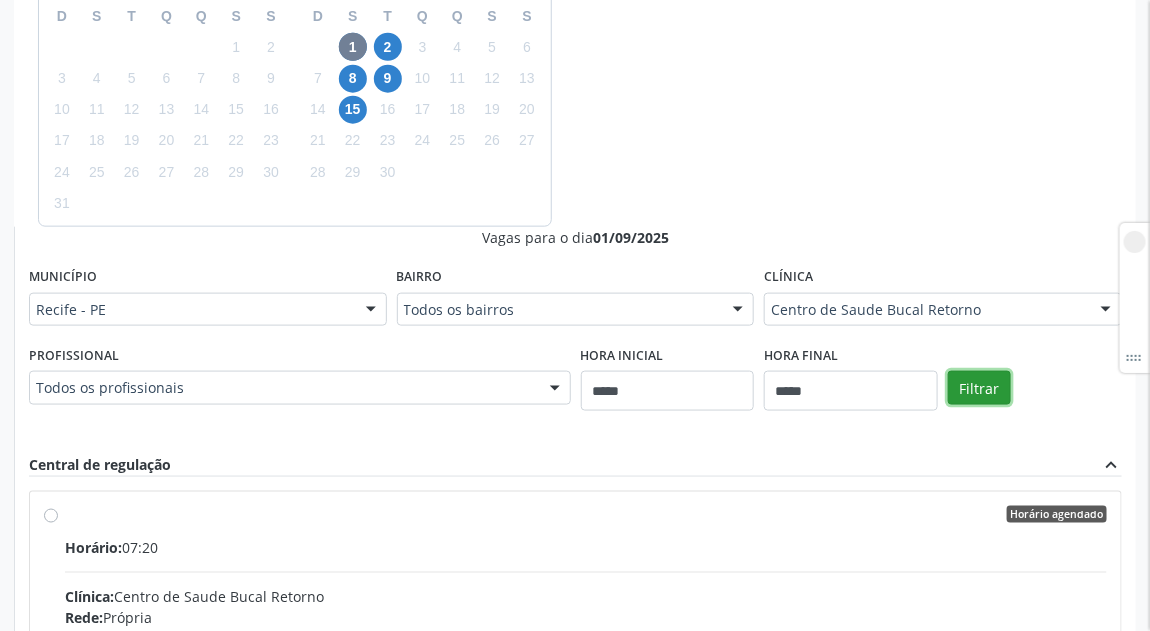 click on "Filtrar" at bounding box center [979, 388] 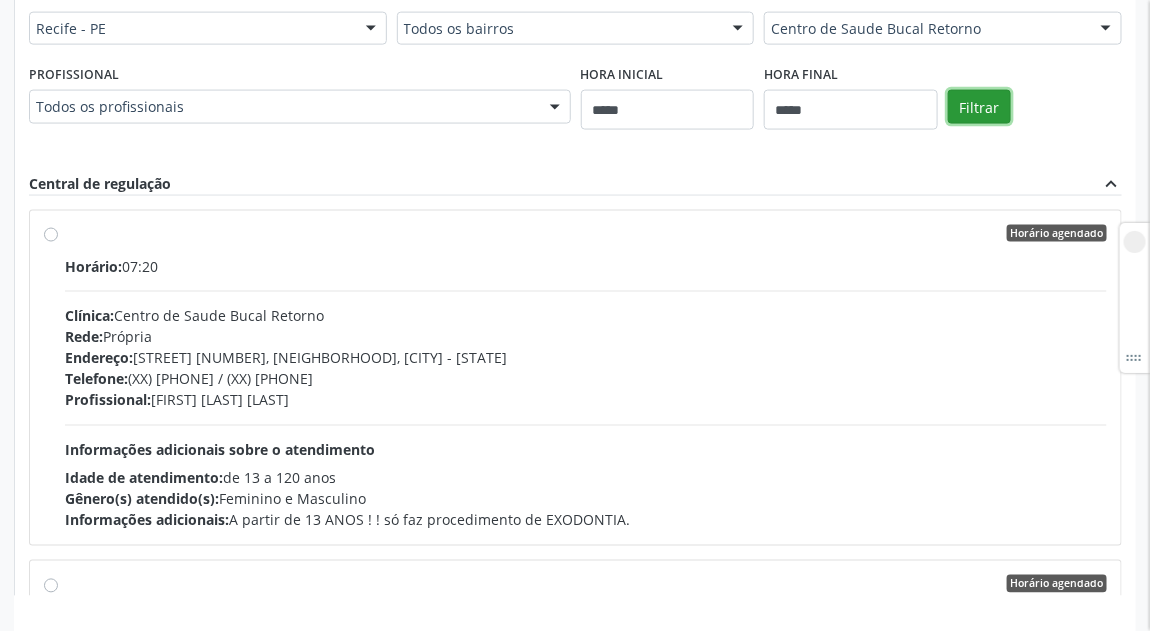 scroll, scrollTop: 871, scrollLeft: 0, axis: vertical 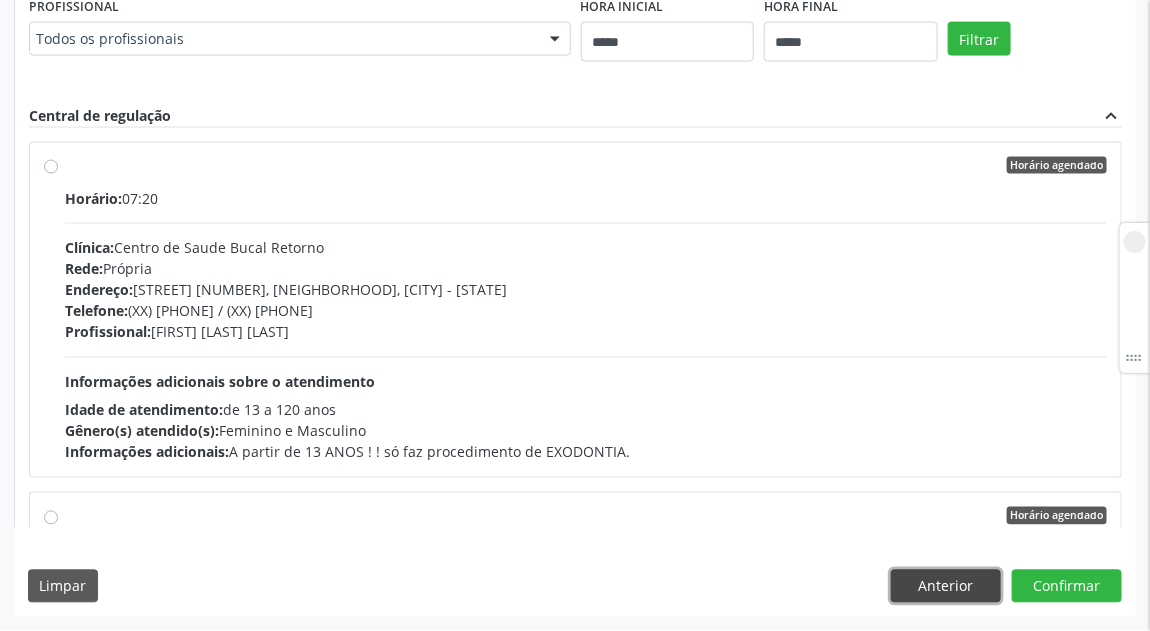 click on "Anterior" at bounding box center (946, 587) 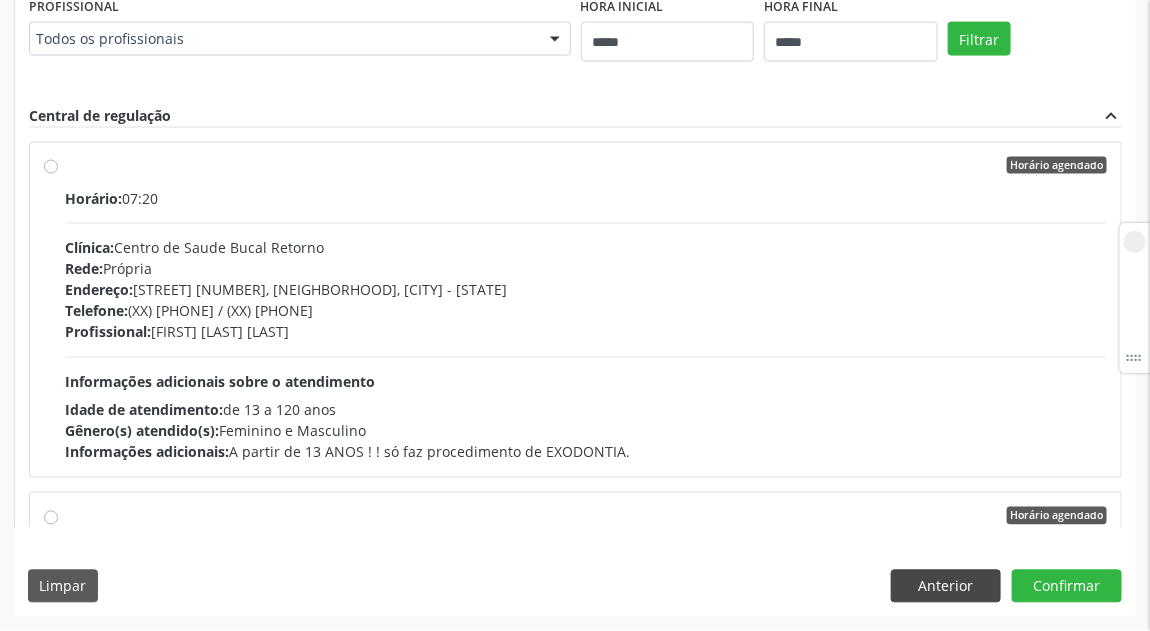 scroll, scrollTop: 297, scrollLeft: 0, axis: vertical 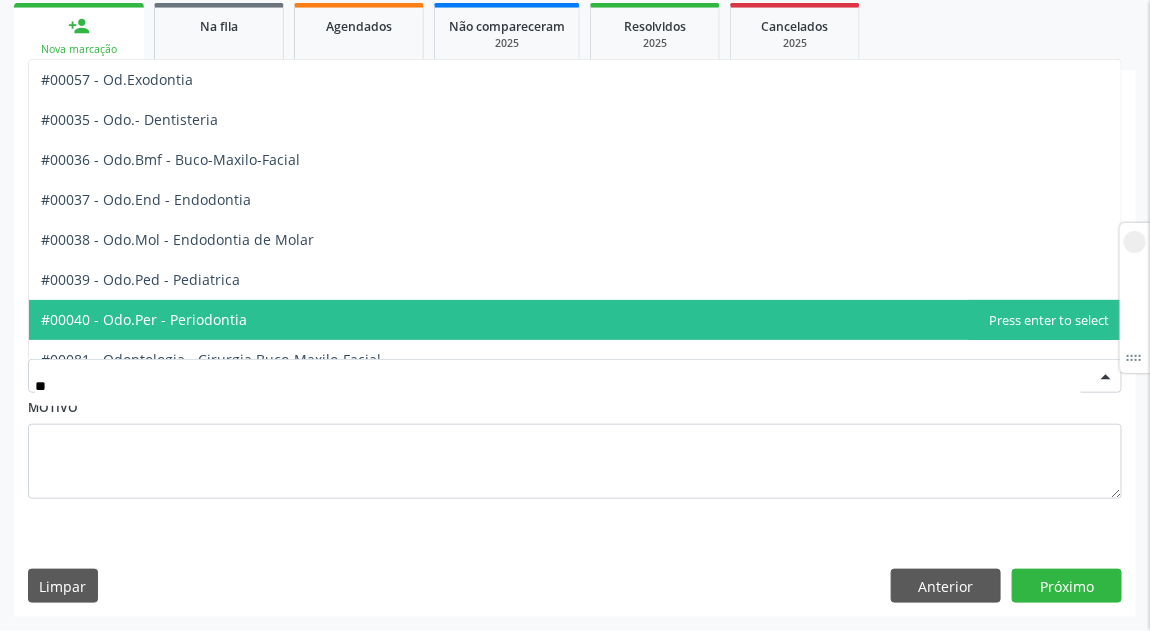 type on "***" 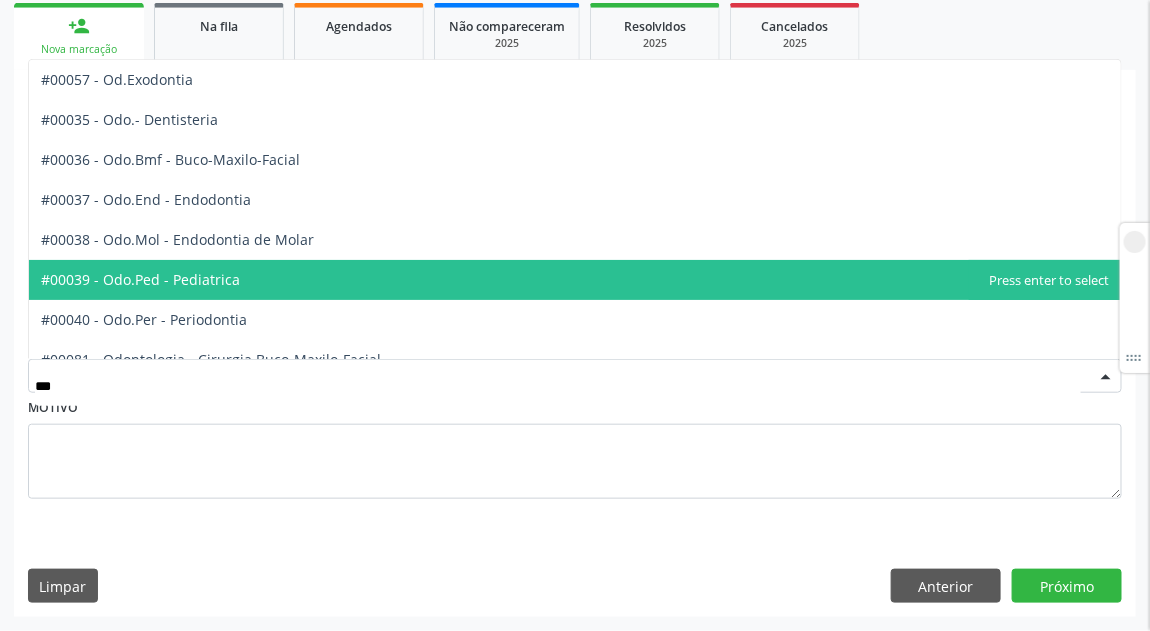 scroll, scrollTop: 147, scrollLeft: 0, axis: vertical 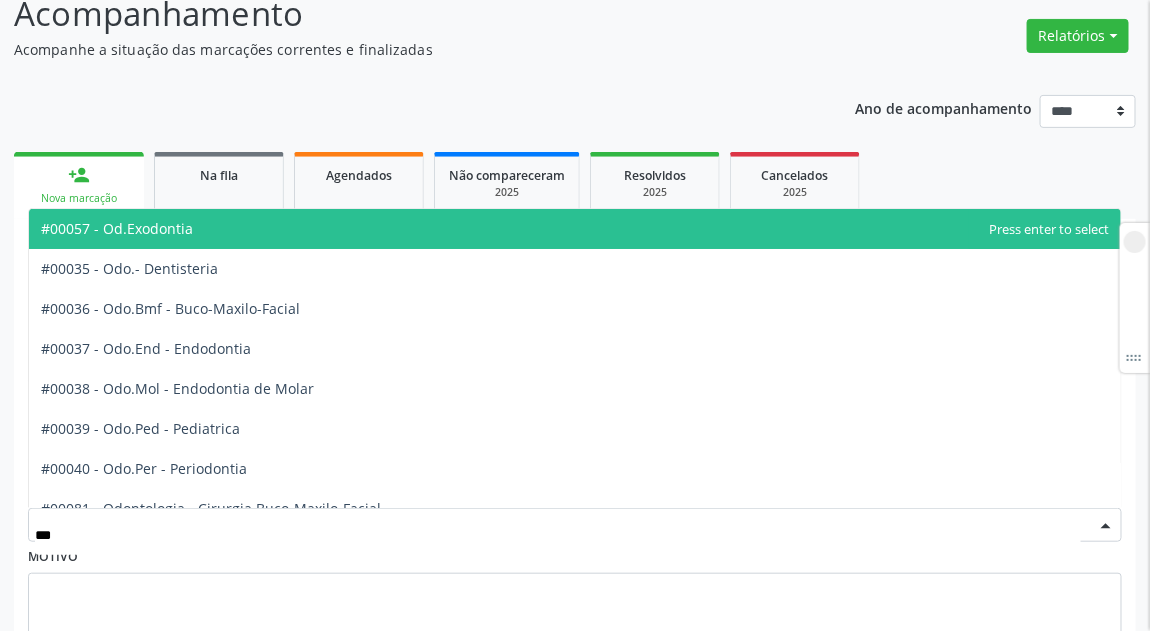 click on "#00057 - Od.Exodontia" at bounding box center (575, 229) 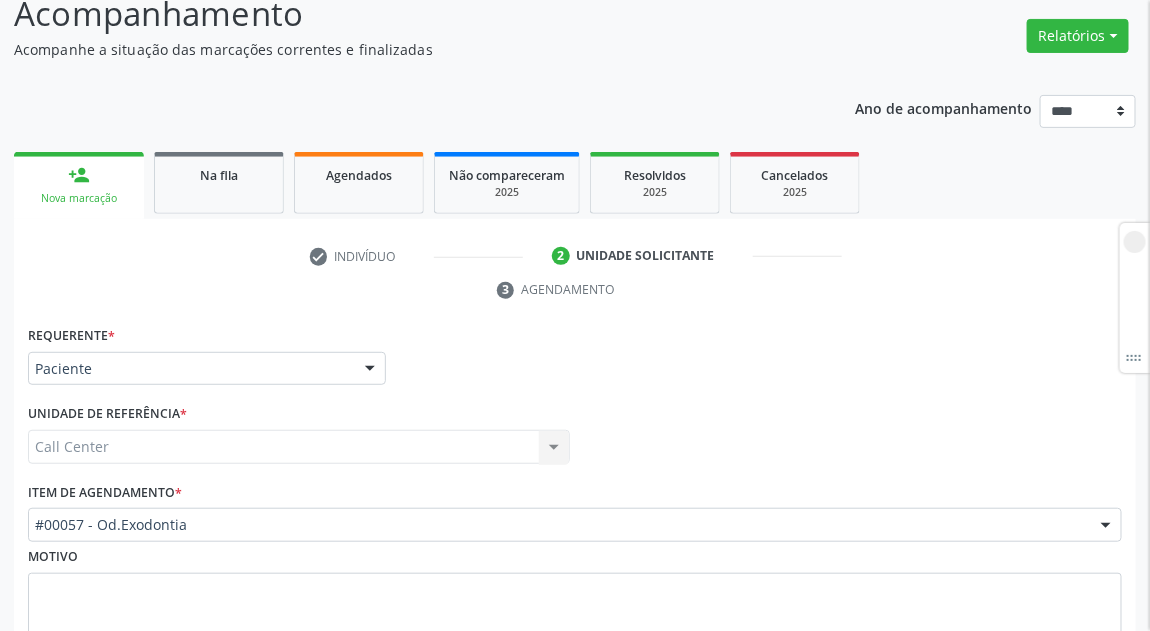 scroll, scrollTop: 297, scrollLeft: 0, axis: vertical 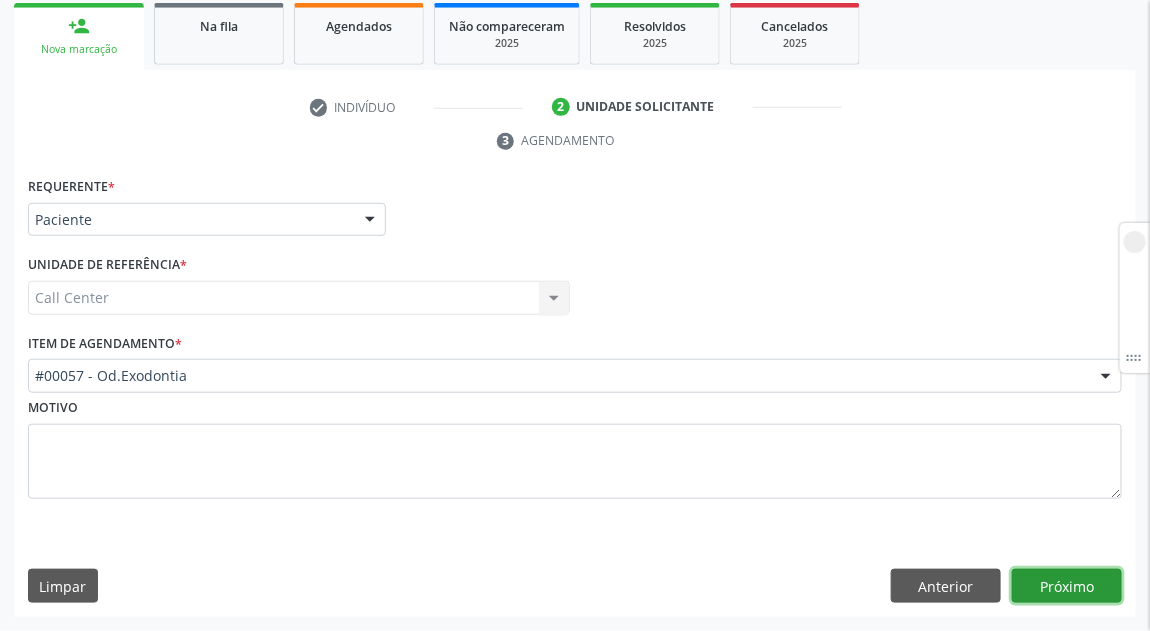 click on "Próximo" at bounding box center (1067, 586) 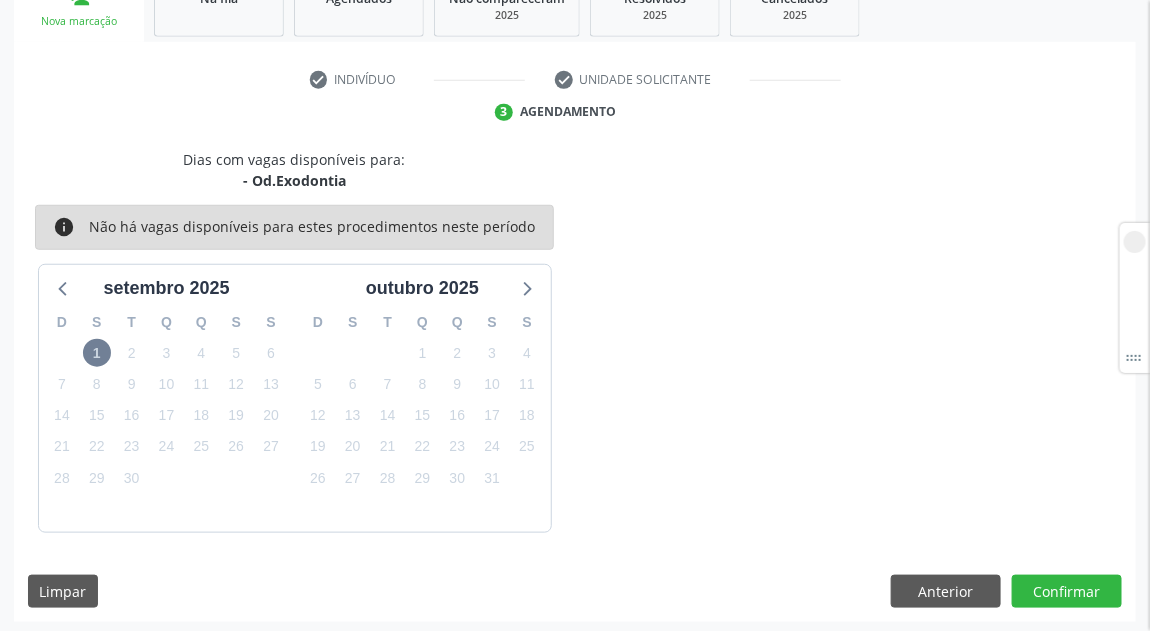 scroll, scrollTop: 331, scrollLeft: 0, axis: vertical 